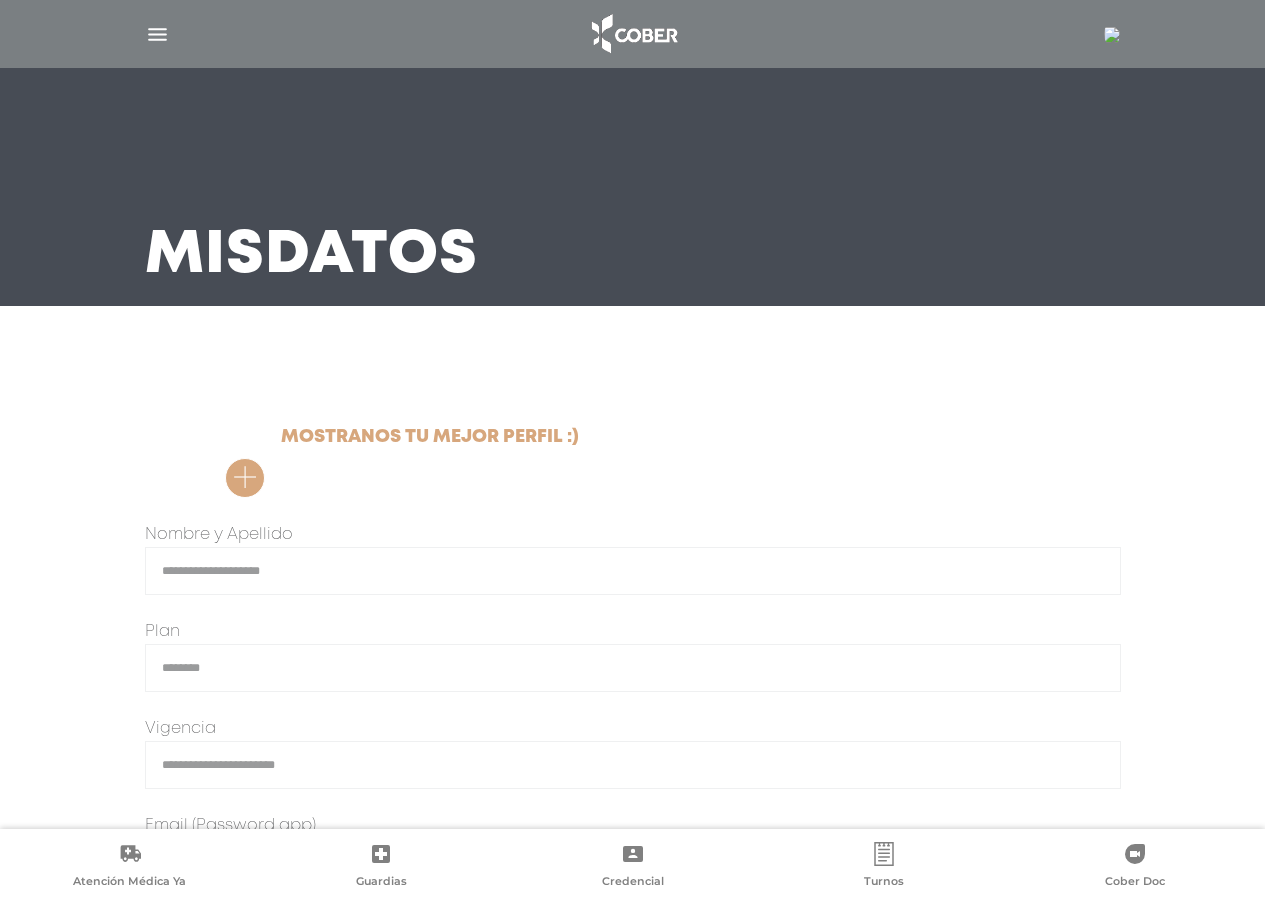 scroll, scrollTop: 0, scrollLeft: 0, axis: both 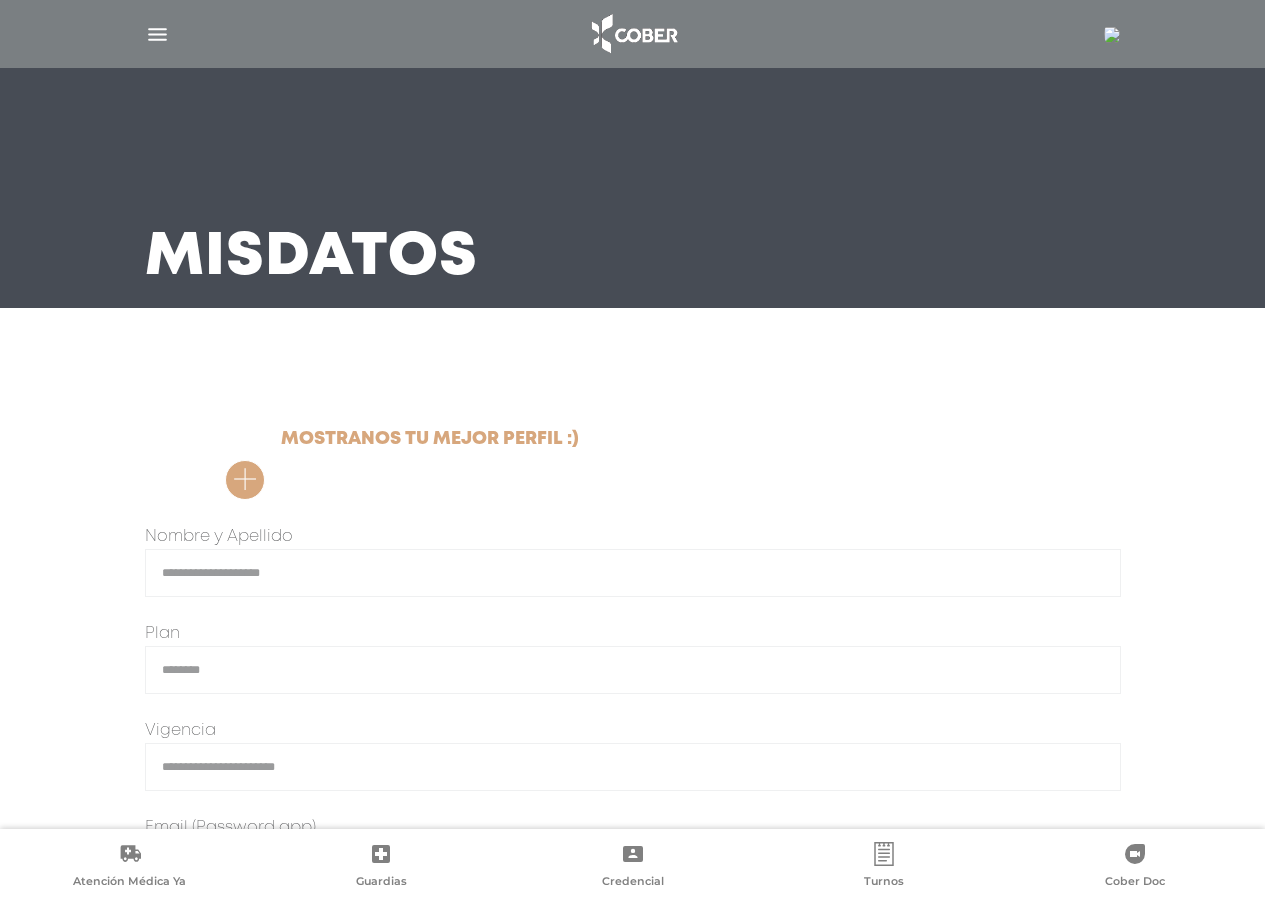 click at bounding box center [157, 34] 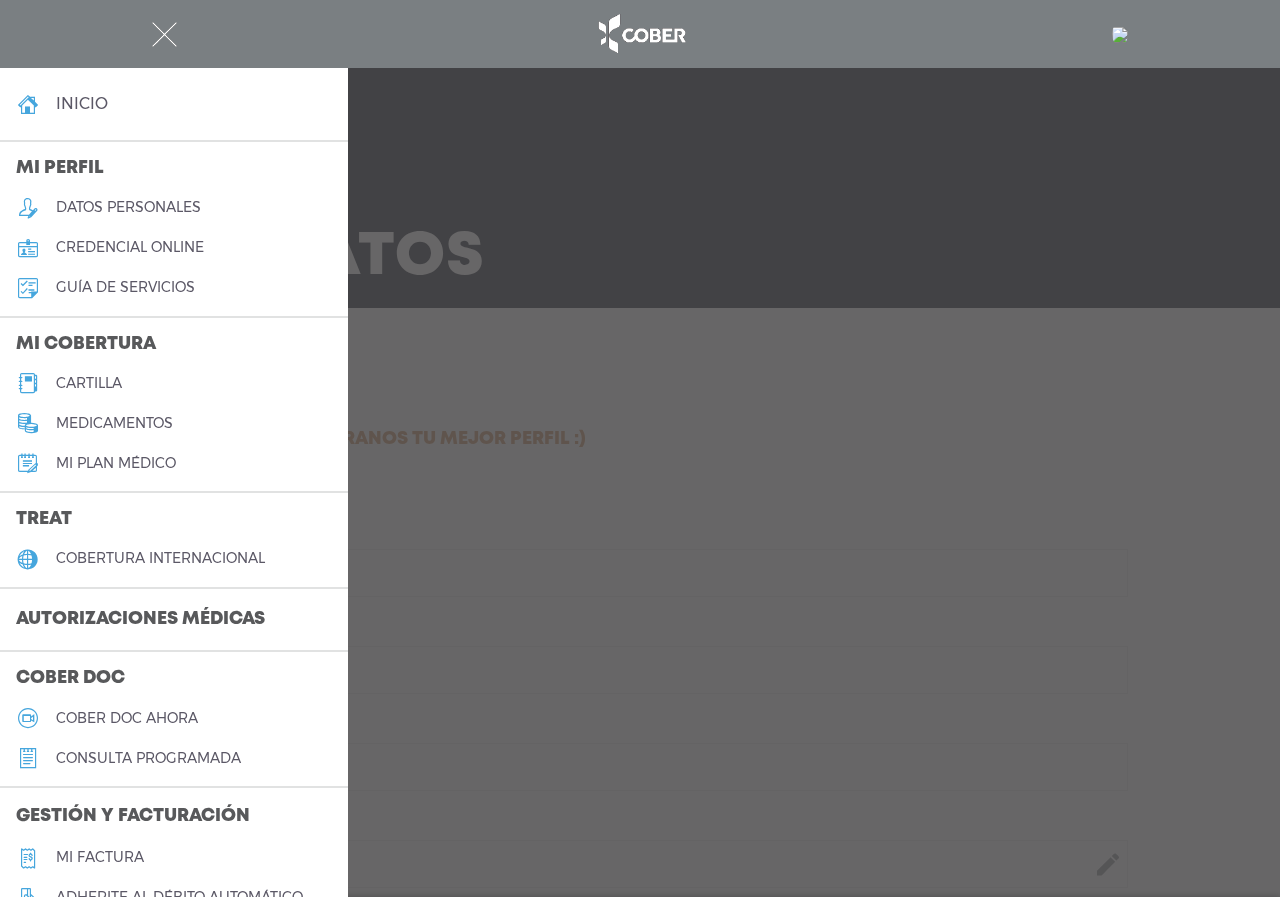 click on "Mi plan médico" at bounding box center (116, 463) 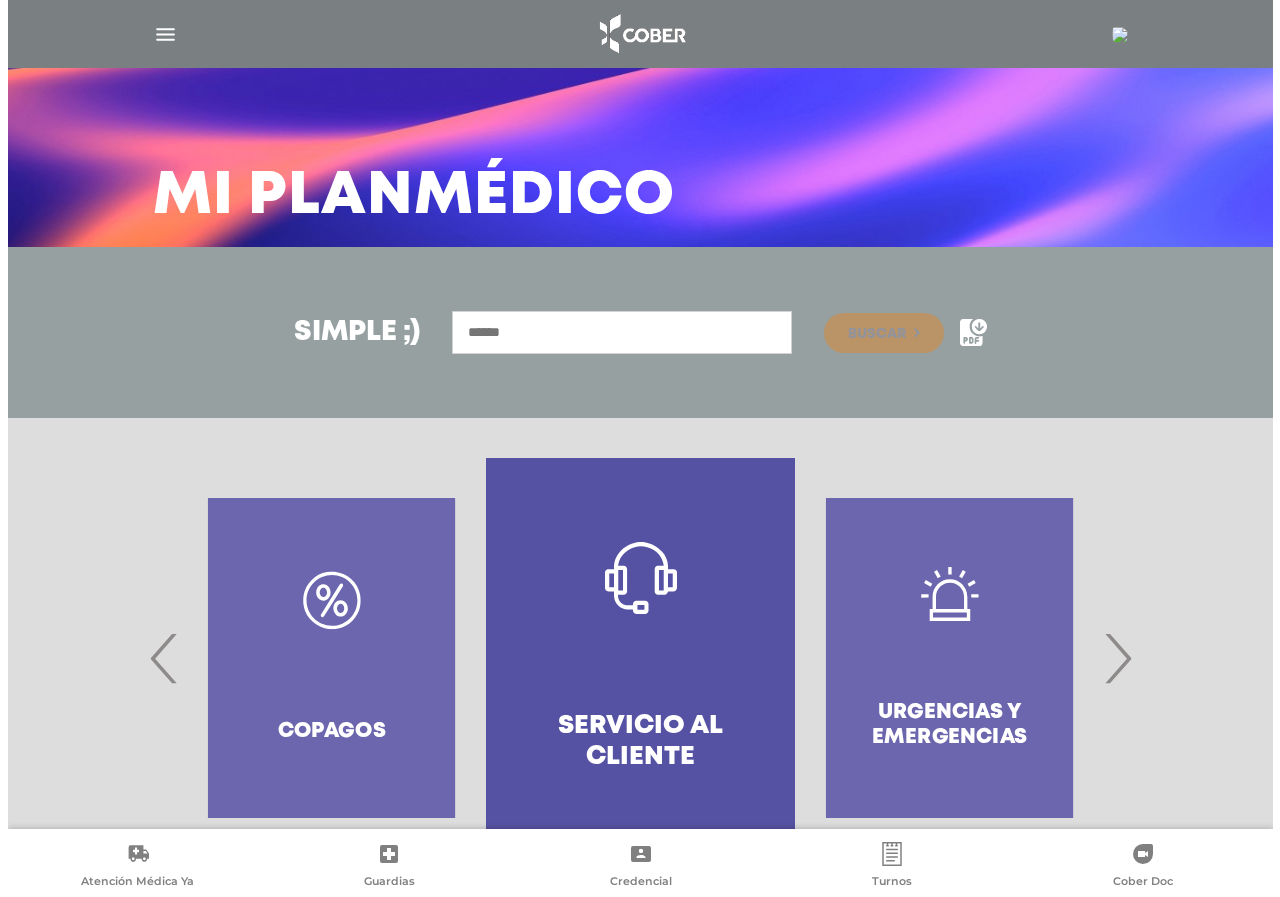 scroll, scrollTop: 130, scrollLeft: 0, axis: vertical 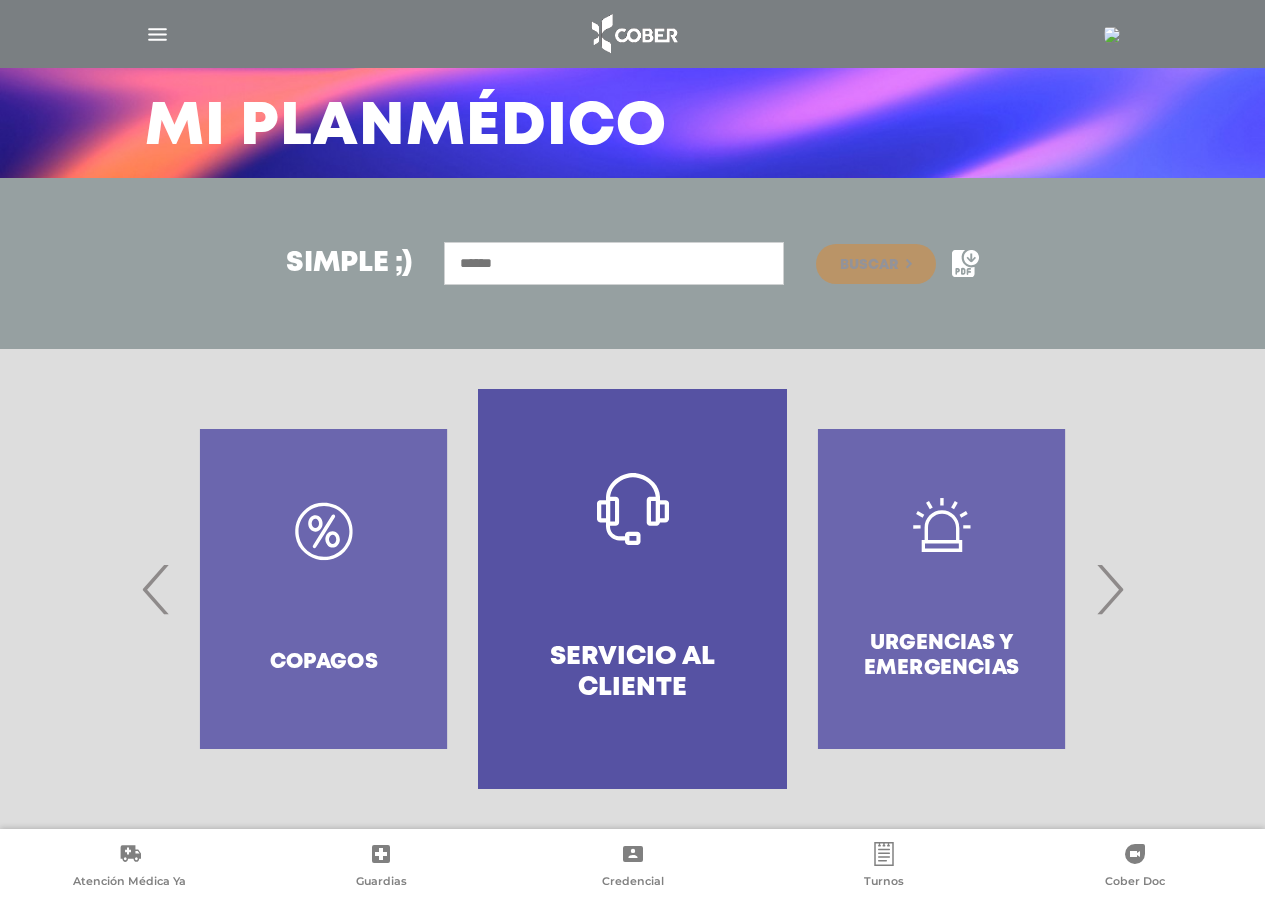 click on "›" at bounding box center [1109, 589] 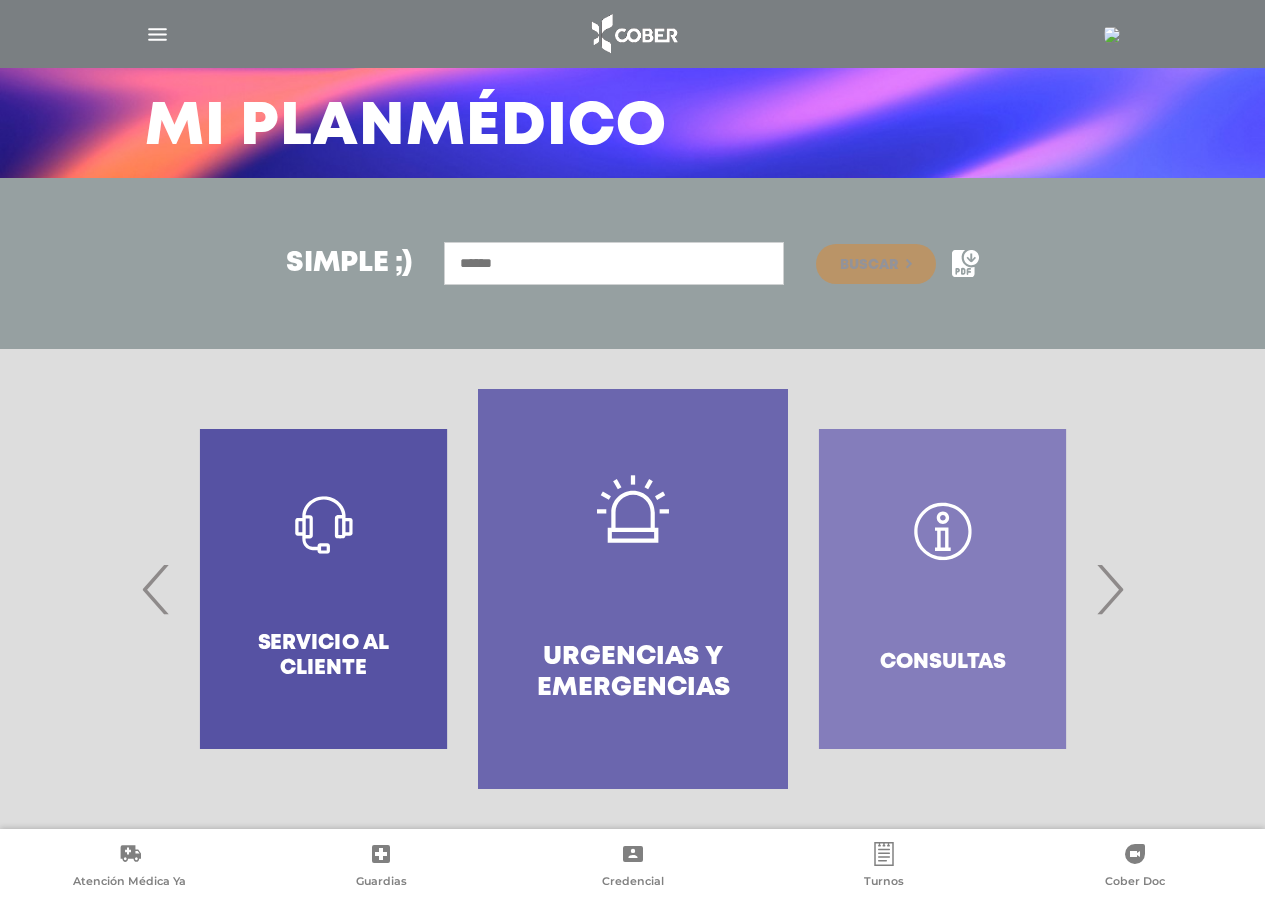 click on "›" at bounding box center (1109, 589) 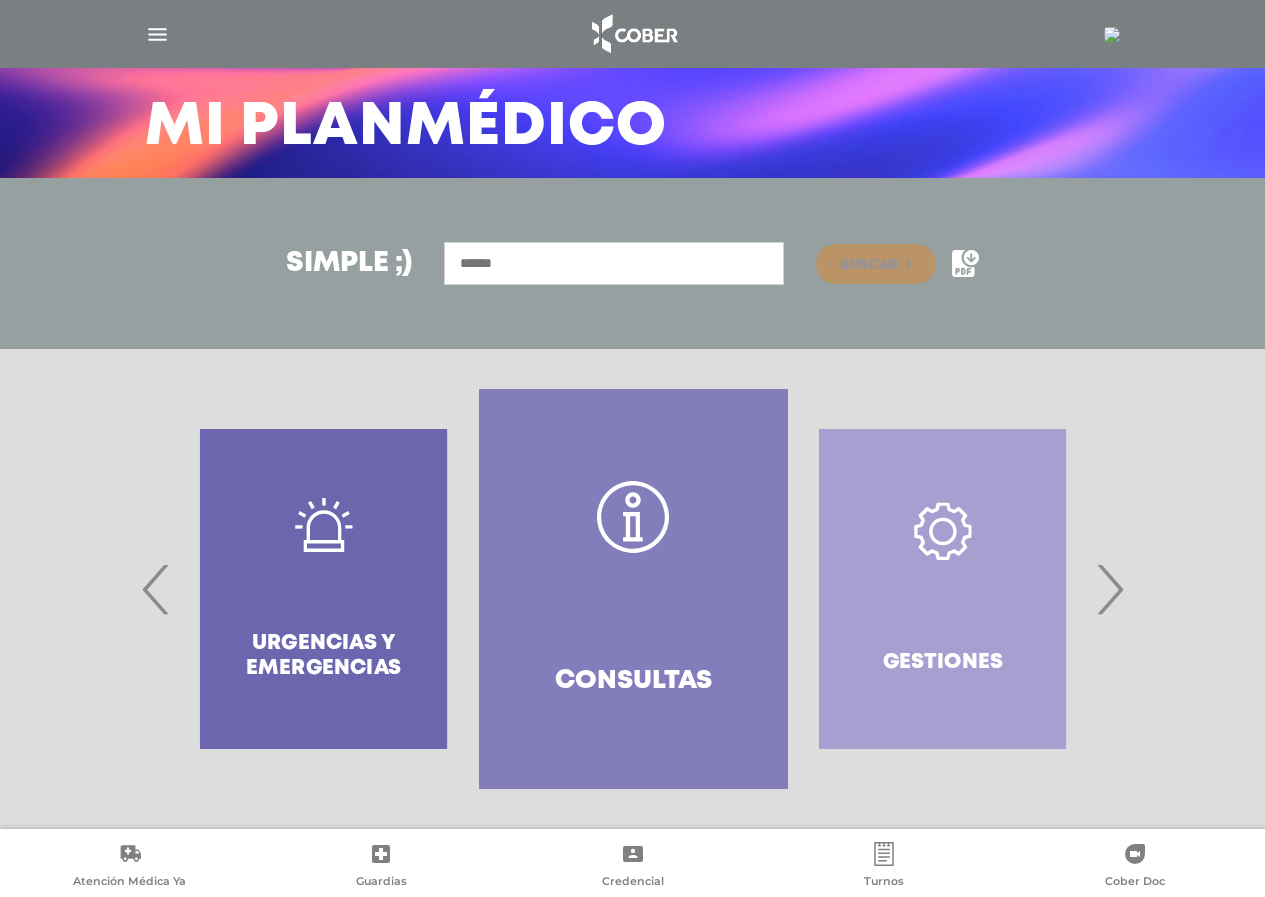click on "›" at bounding box center [1109, 589] 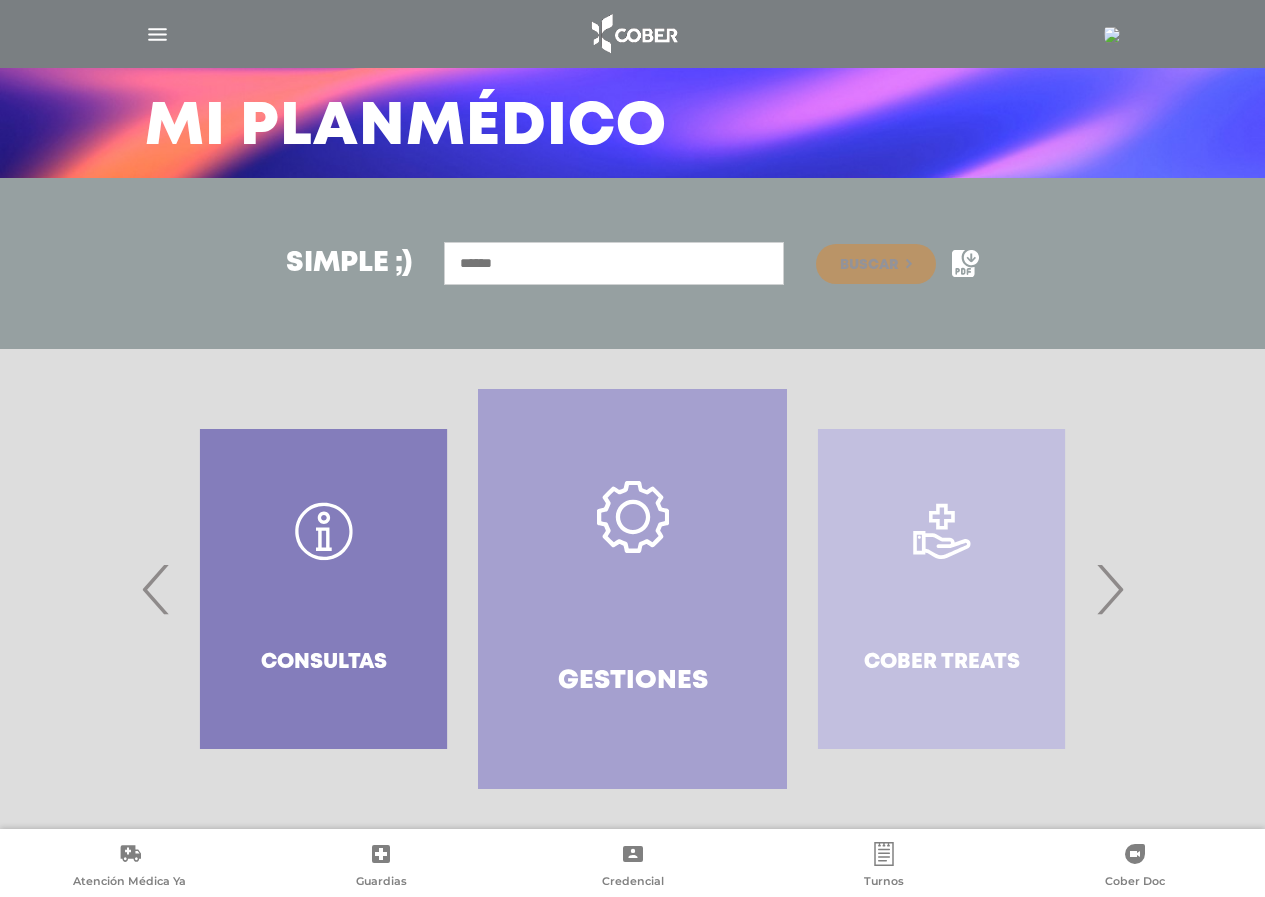 click on "›" at bounding box center [1109, 589] 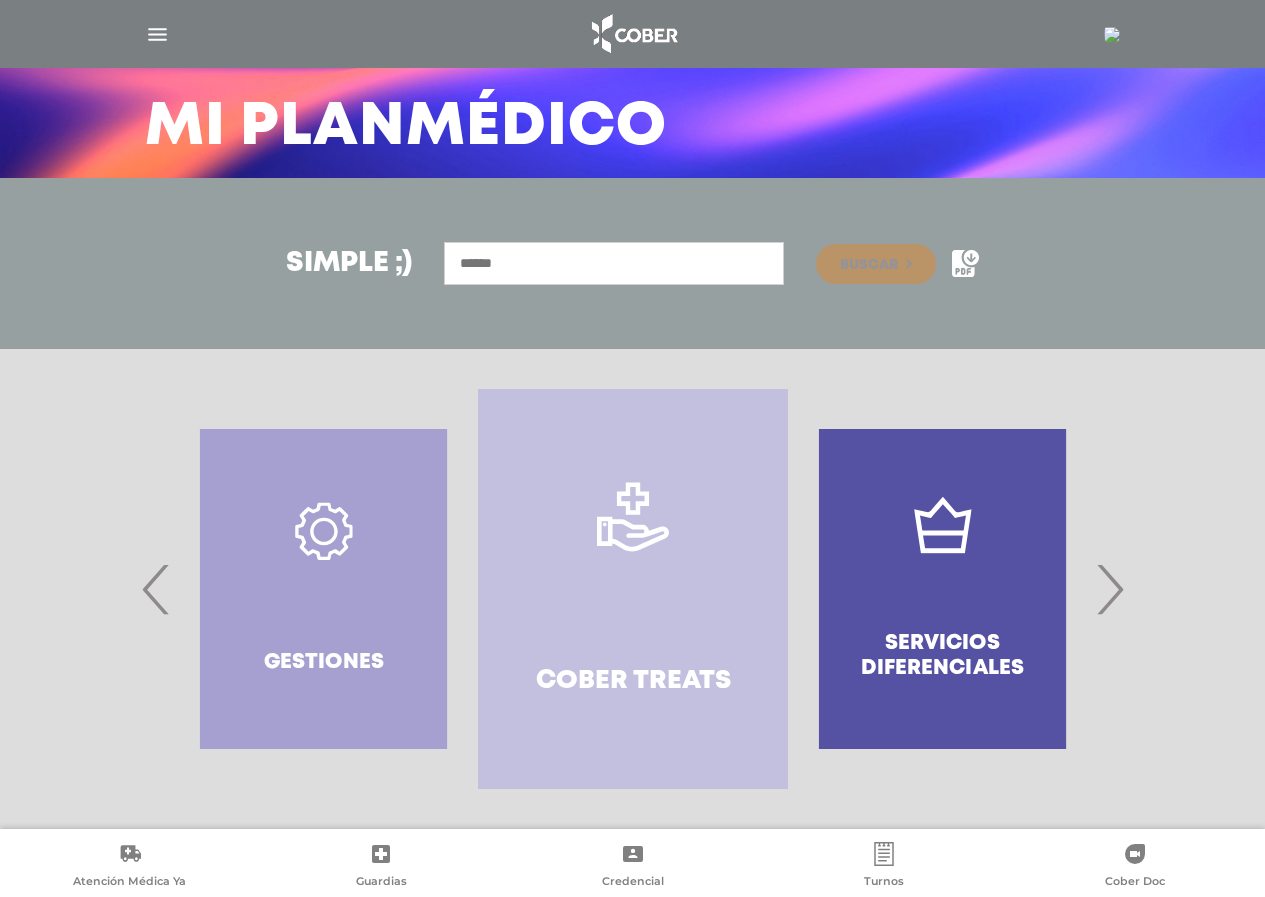 click on "›" at bounding box center (1109, 589) 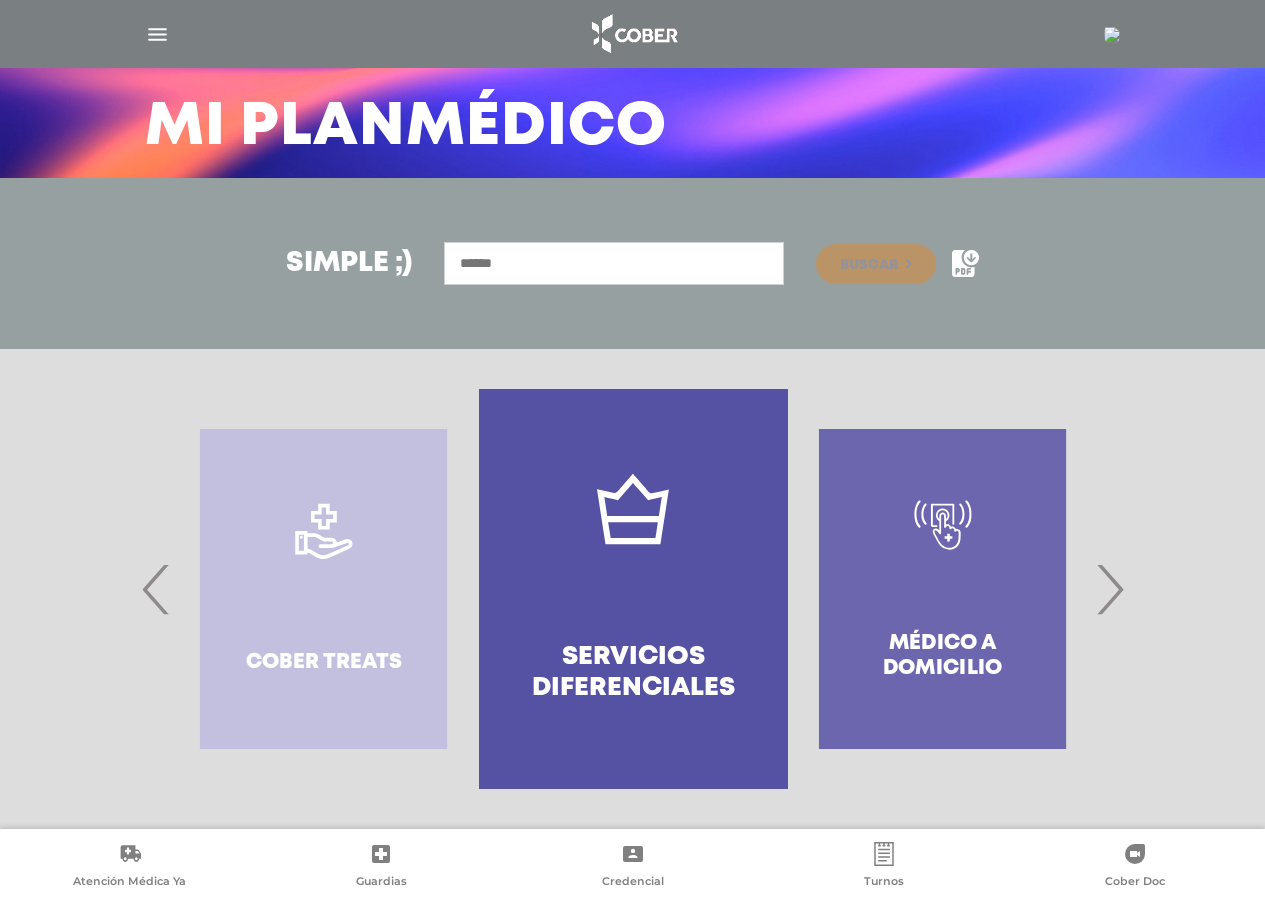 click on "›" at bounding box center [1109, 589] 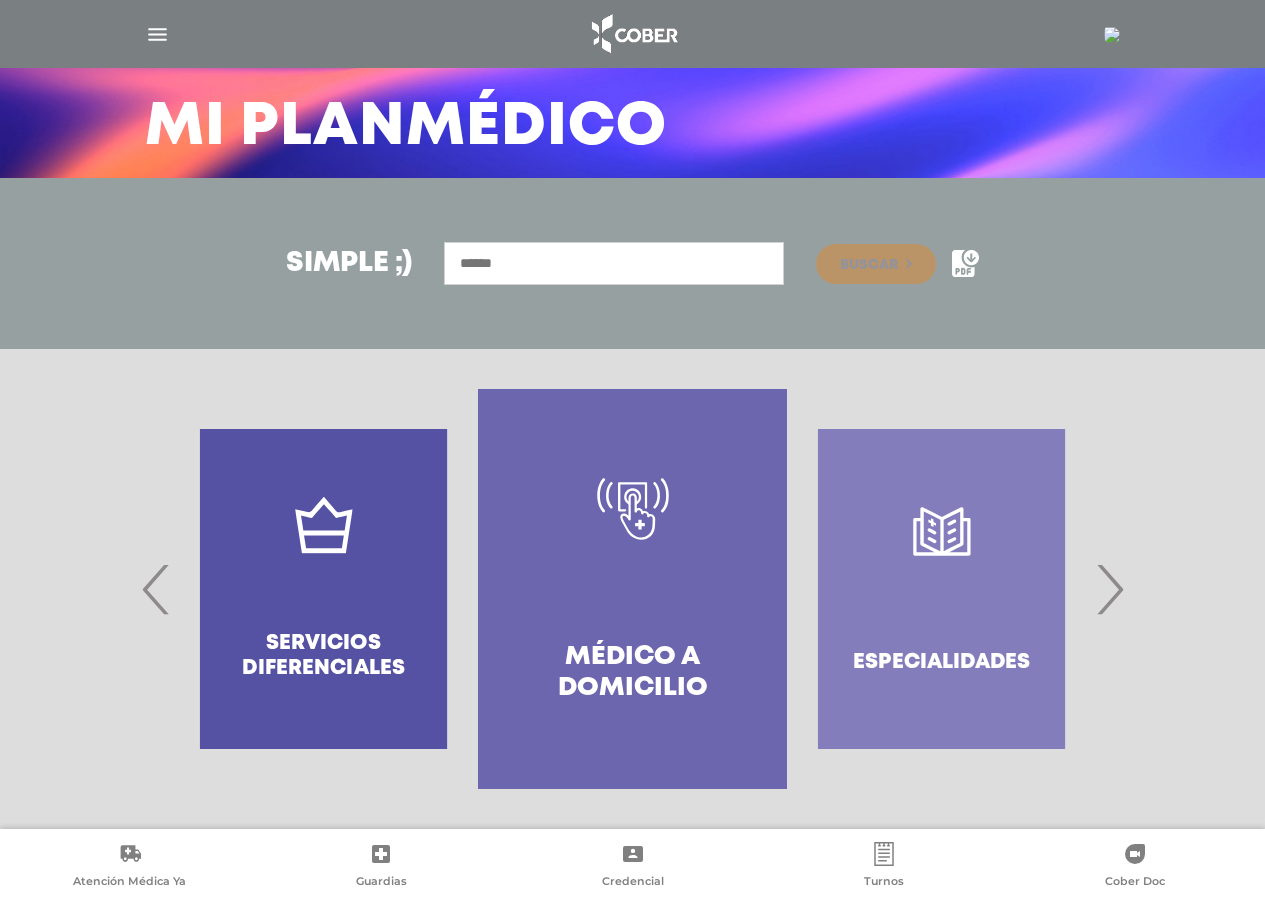click on "›" at bounding box center [1109, 589] 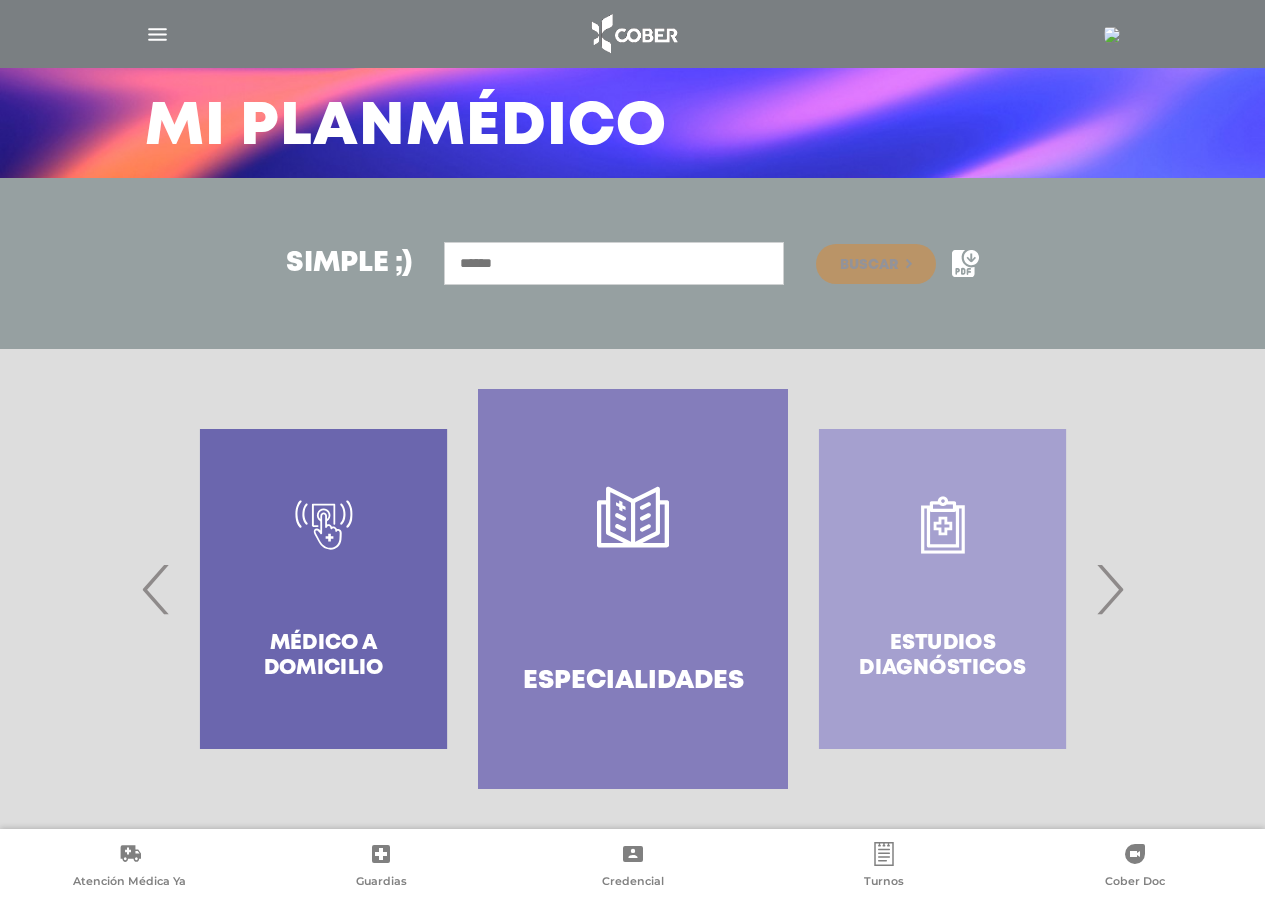 click on "›" at bounding box center (1109, 589) 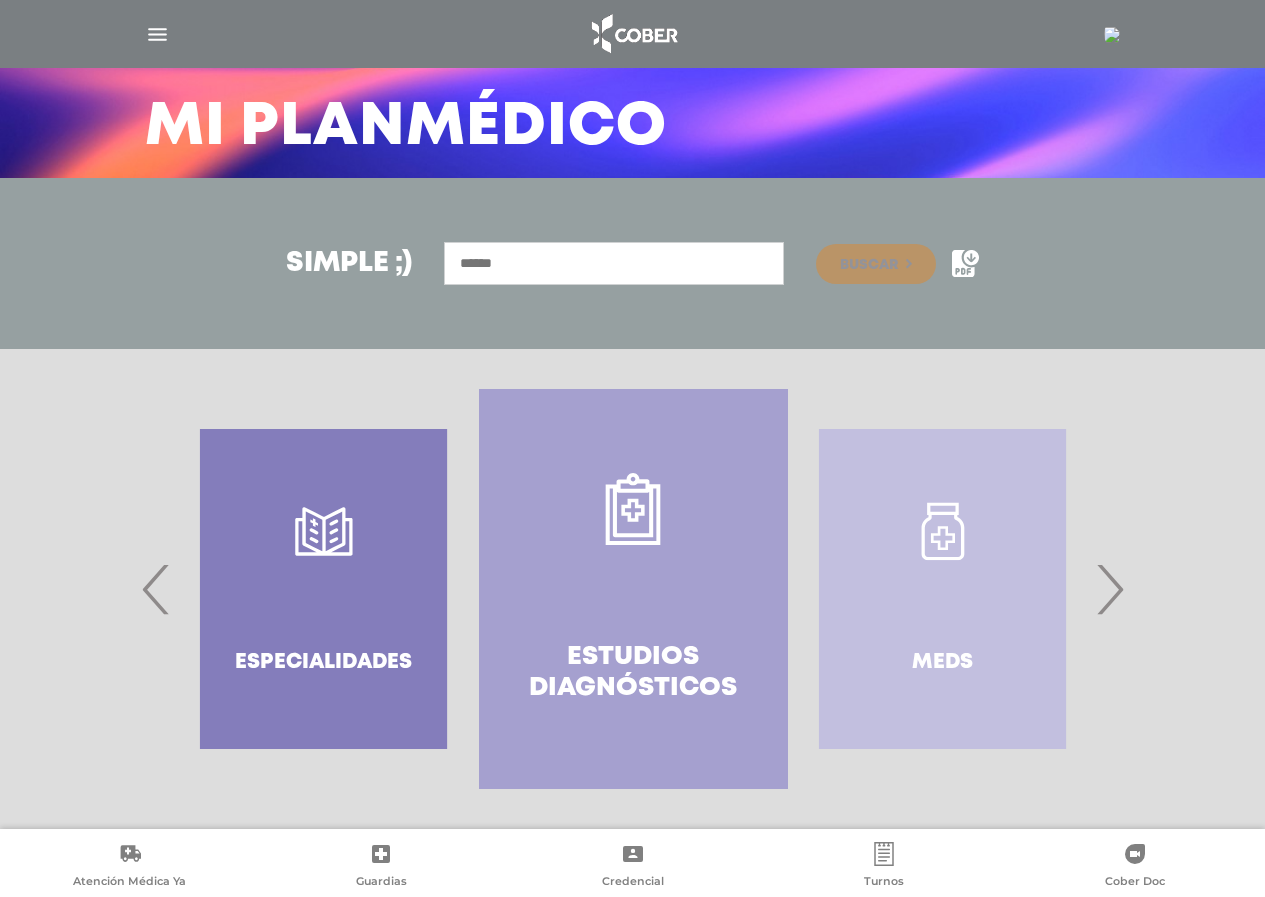 click at bounding box center [157, 34] 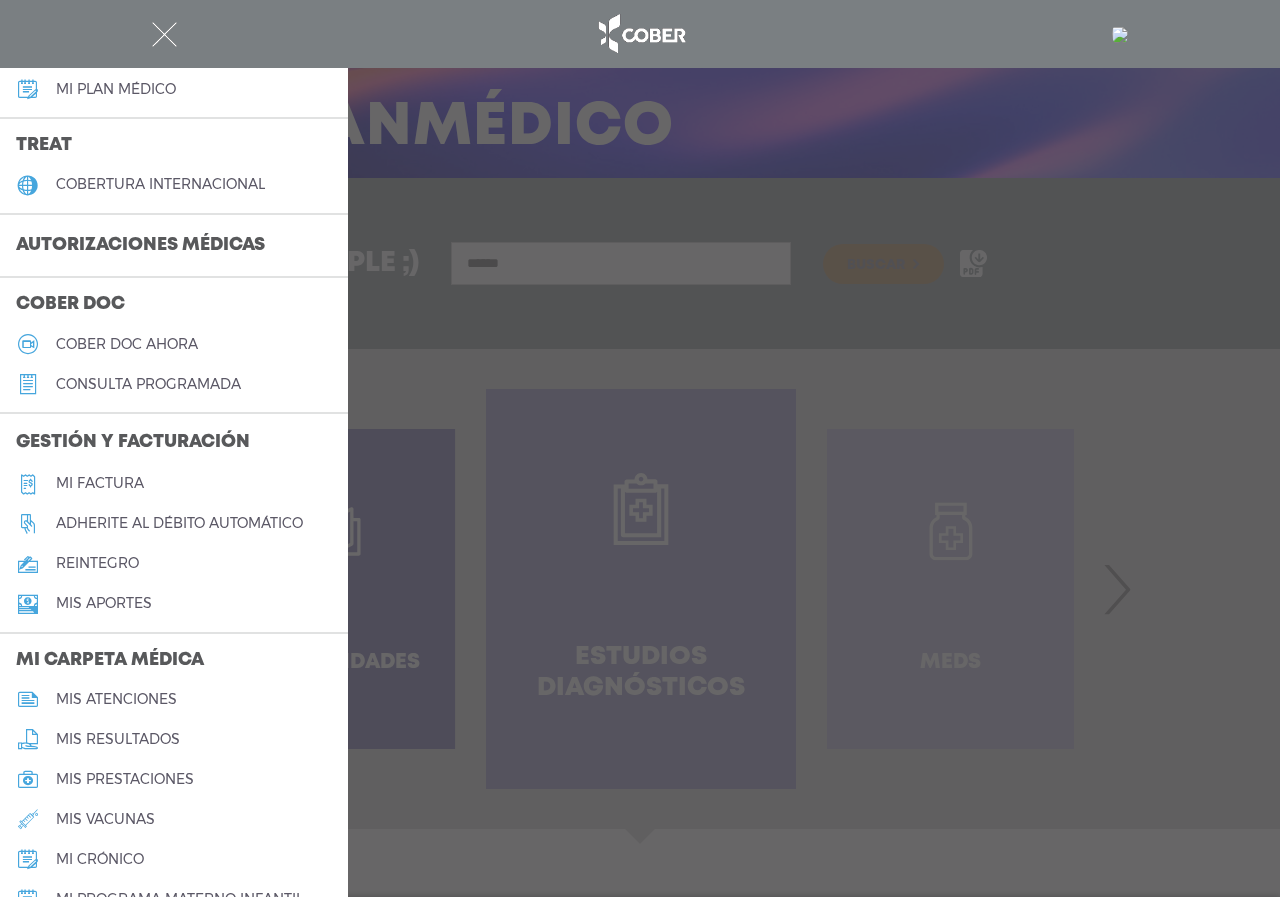scroll, scrollTop: 400, scrollLeft: 0, axis: vertical 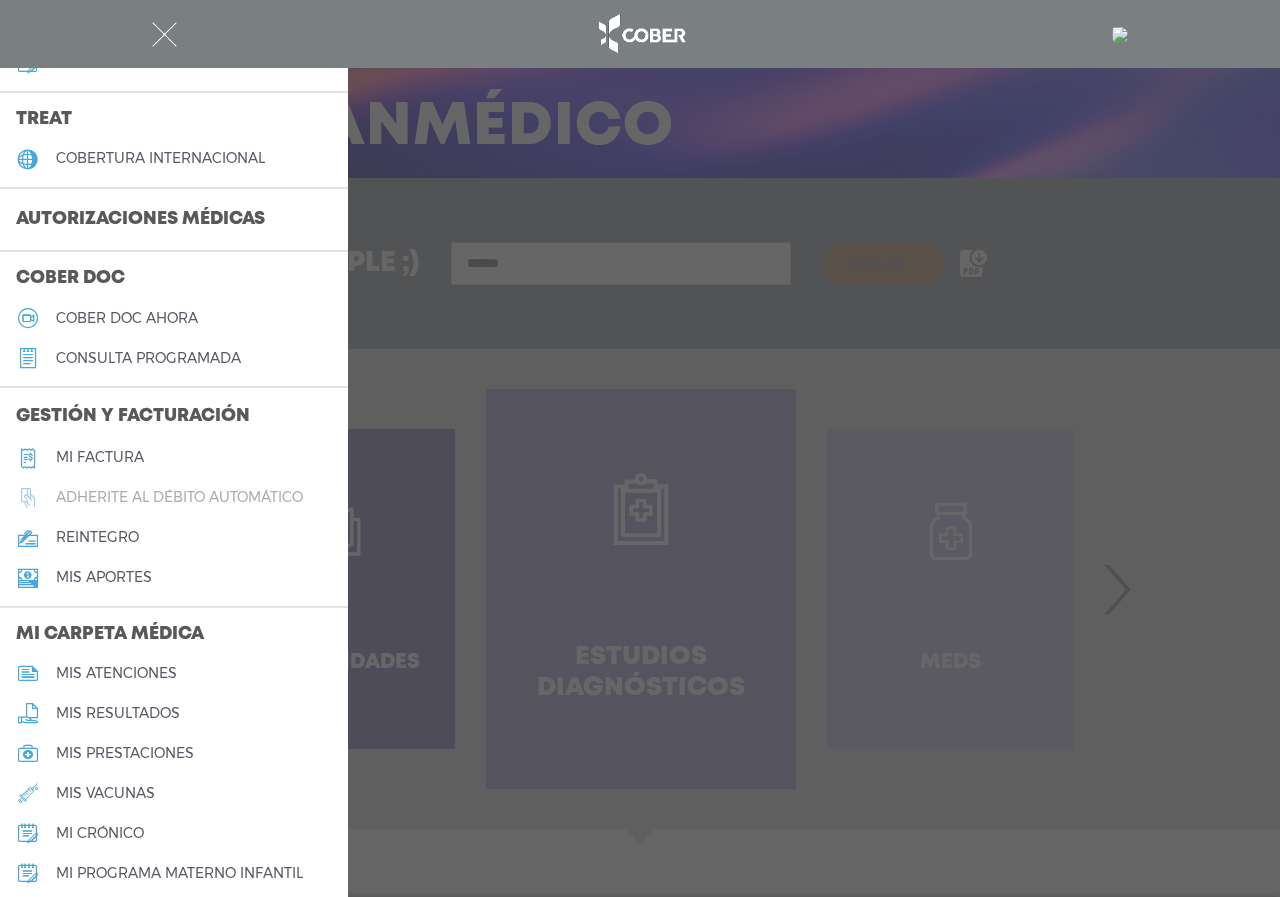 click on "Adherite al débito automático" at bounding box center [179, 497] 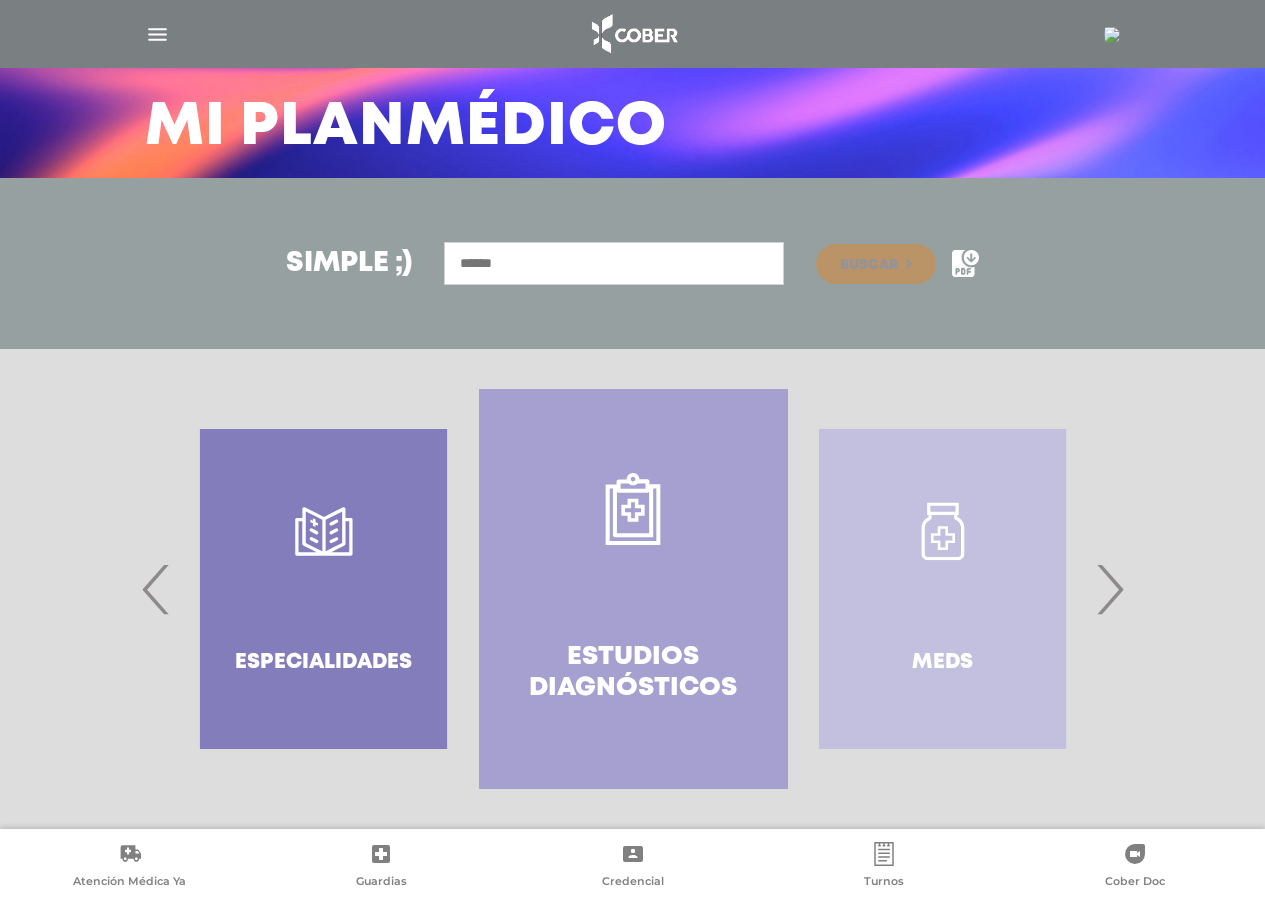 click at bounding box center [157, 34] 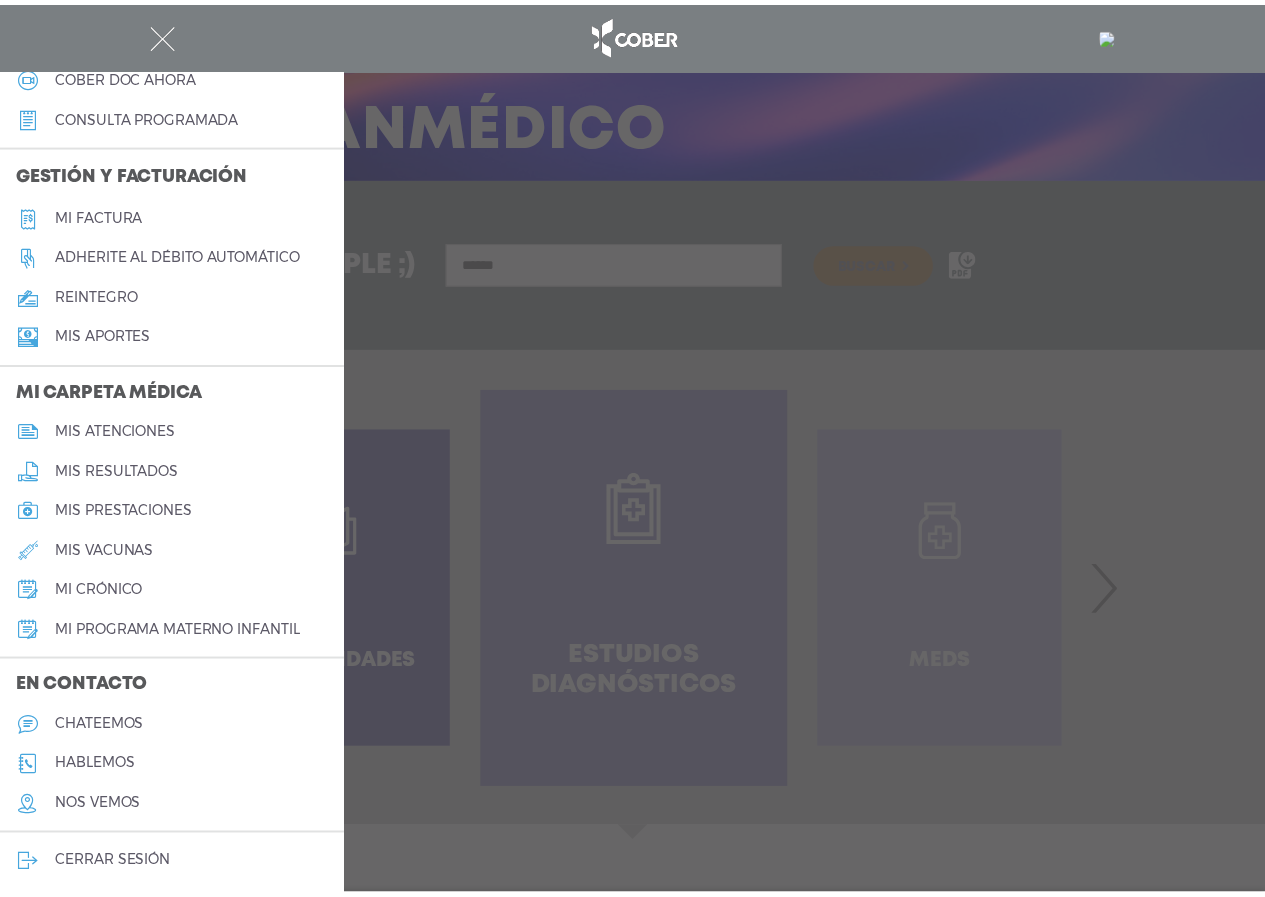 scroll, scrollTop: 646, scrollLeft: 0, axis: vertical 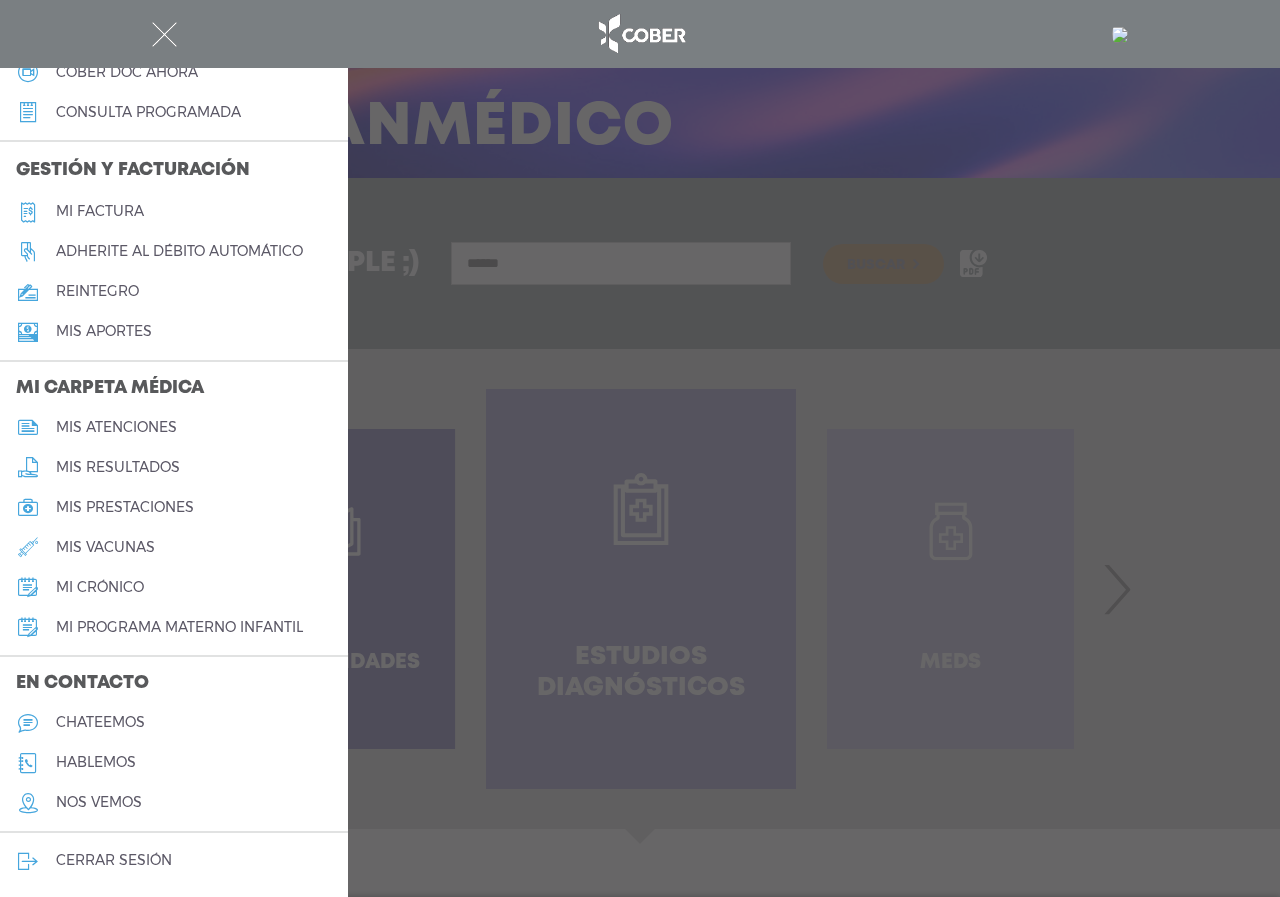 click on "mis vacunas" at bounding box center (105, 547) 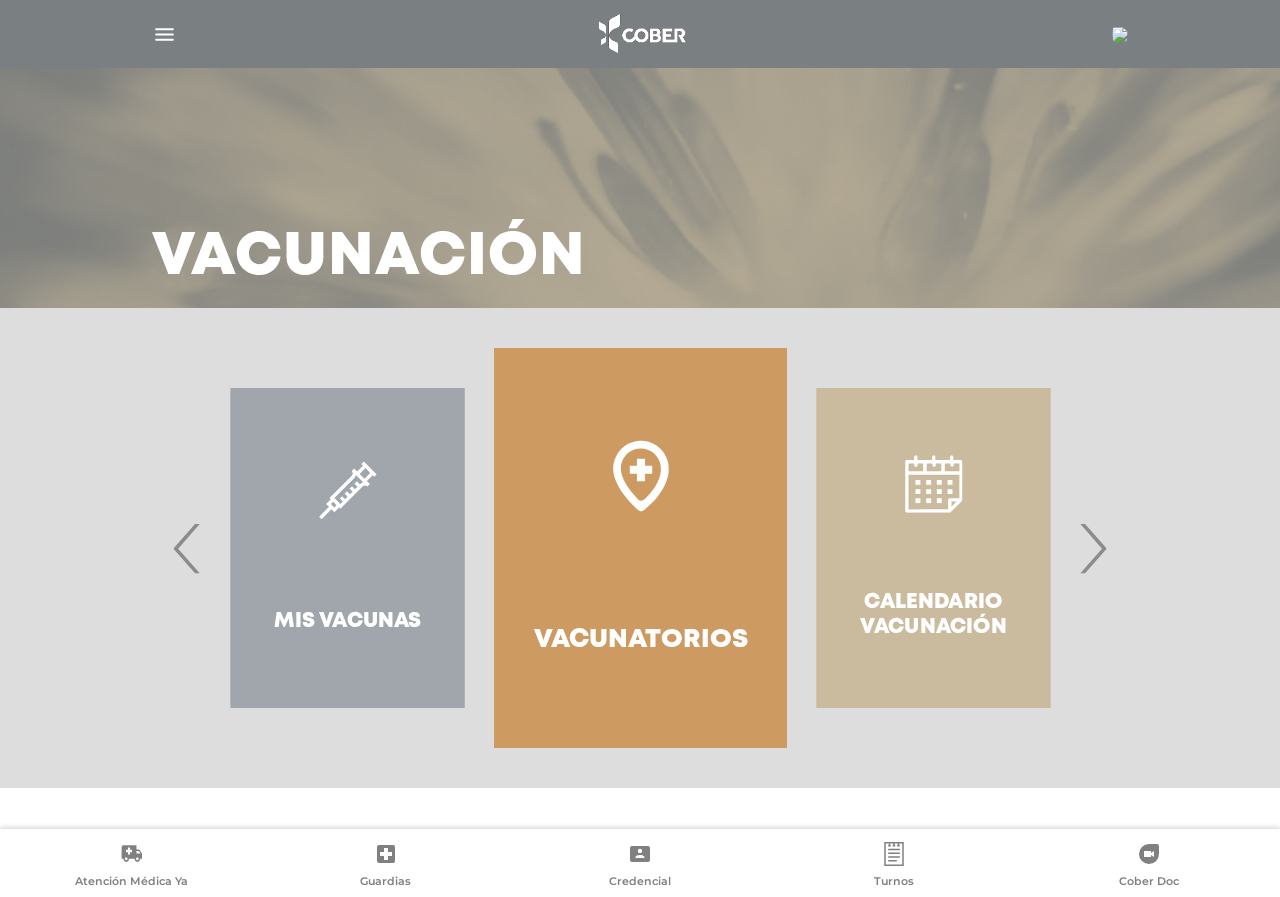 scroll, scrollTop: 0, scrollLeft: 0, axis: both 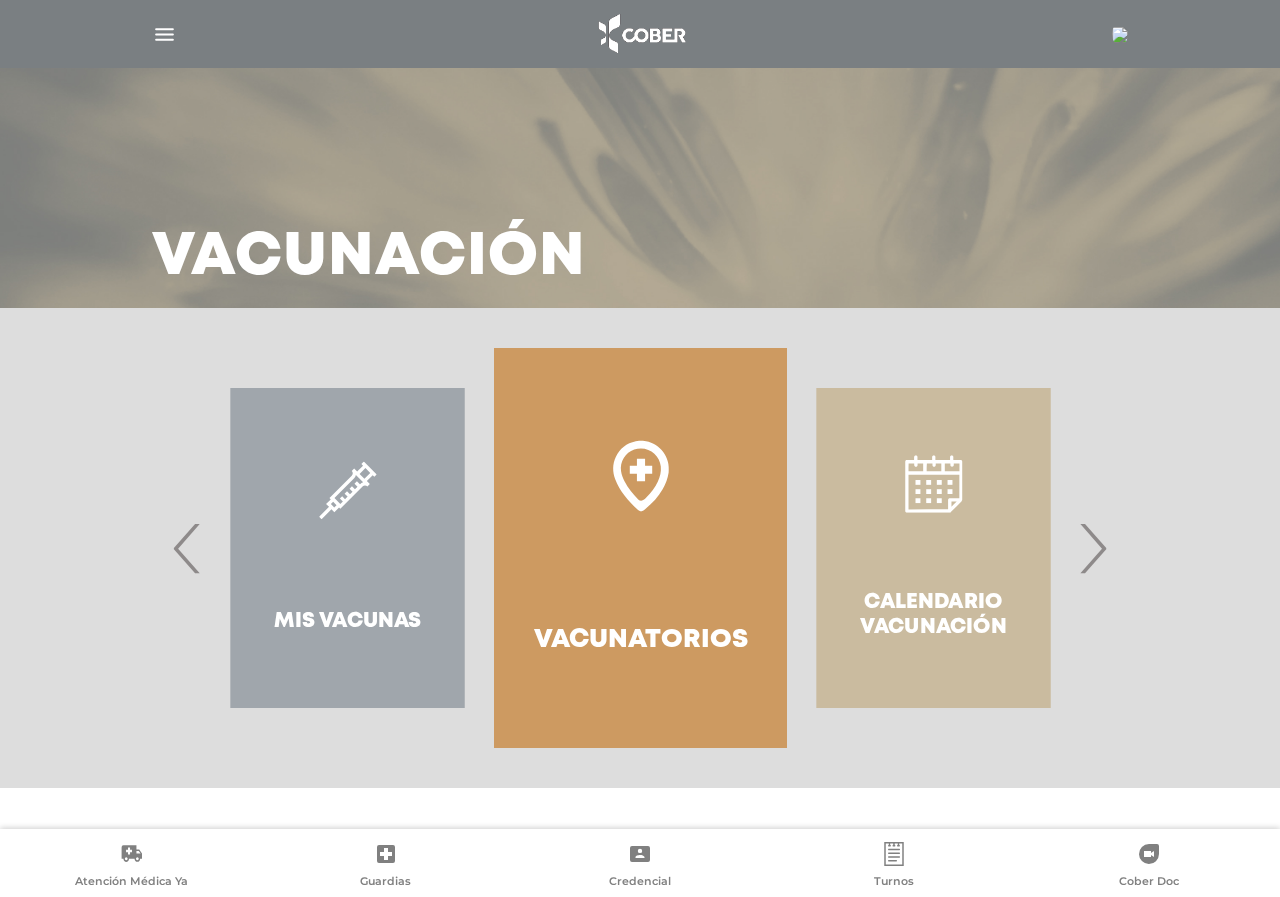 click on "Calendario Vacunación" at bounding box center (933, 548) 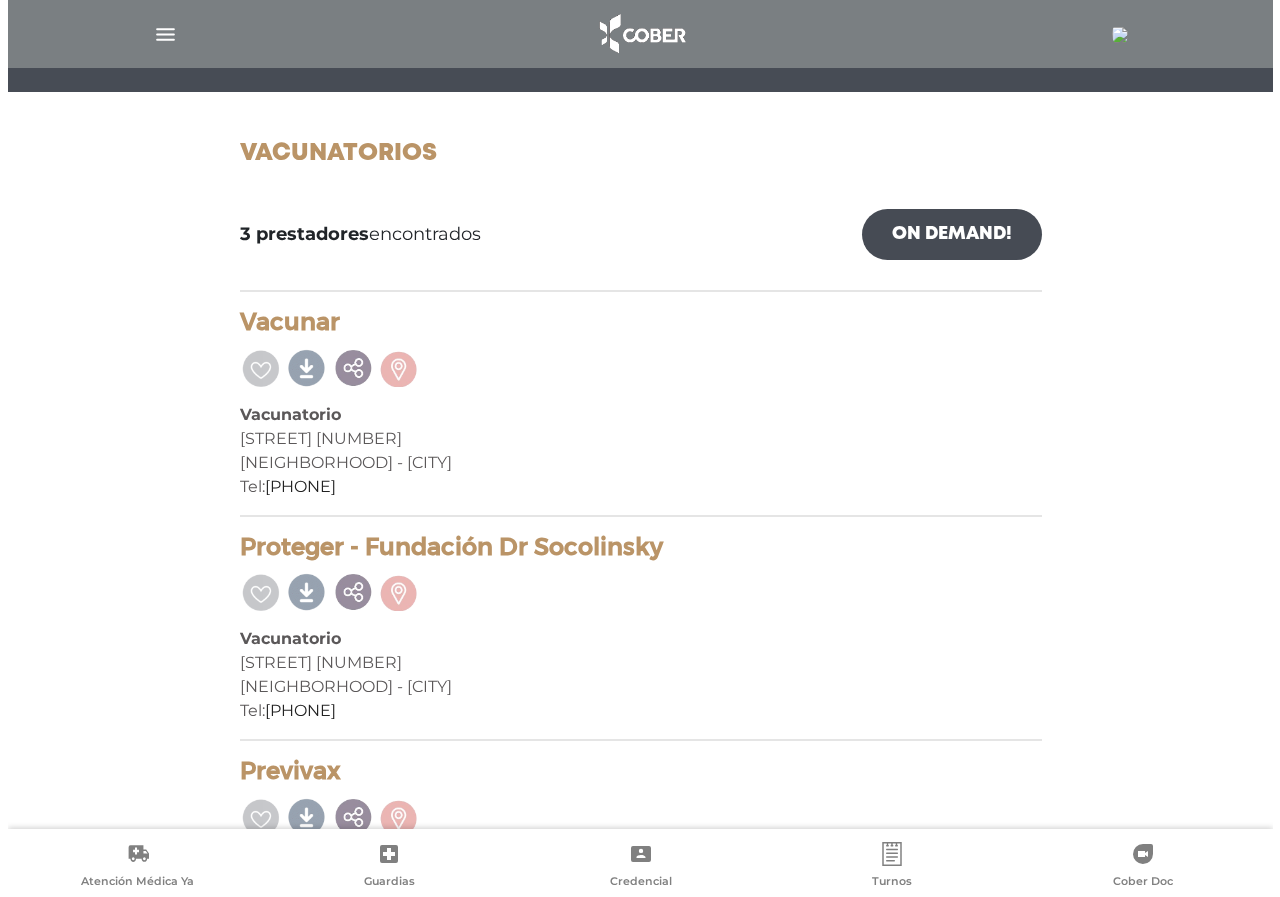 scroll, scrollTop: 0, scrollLeft: 0, axis: both 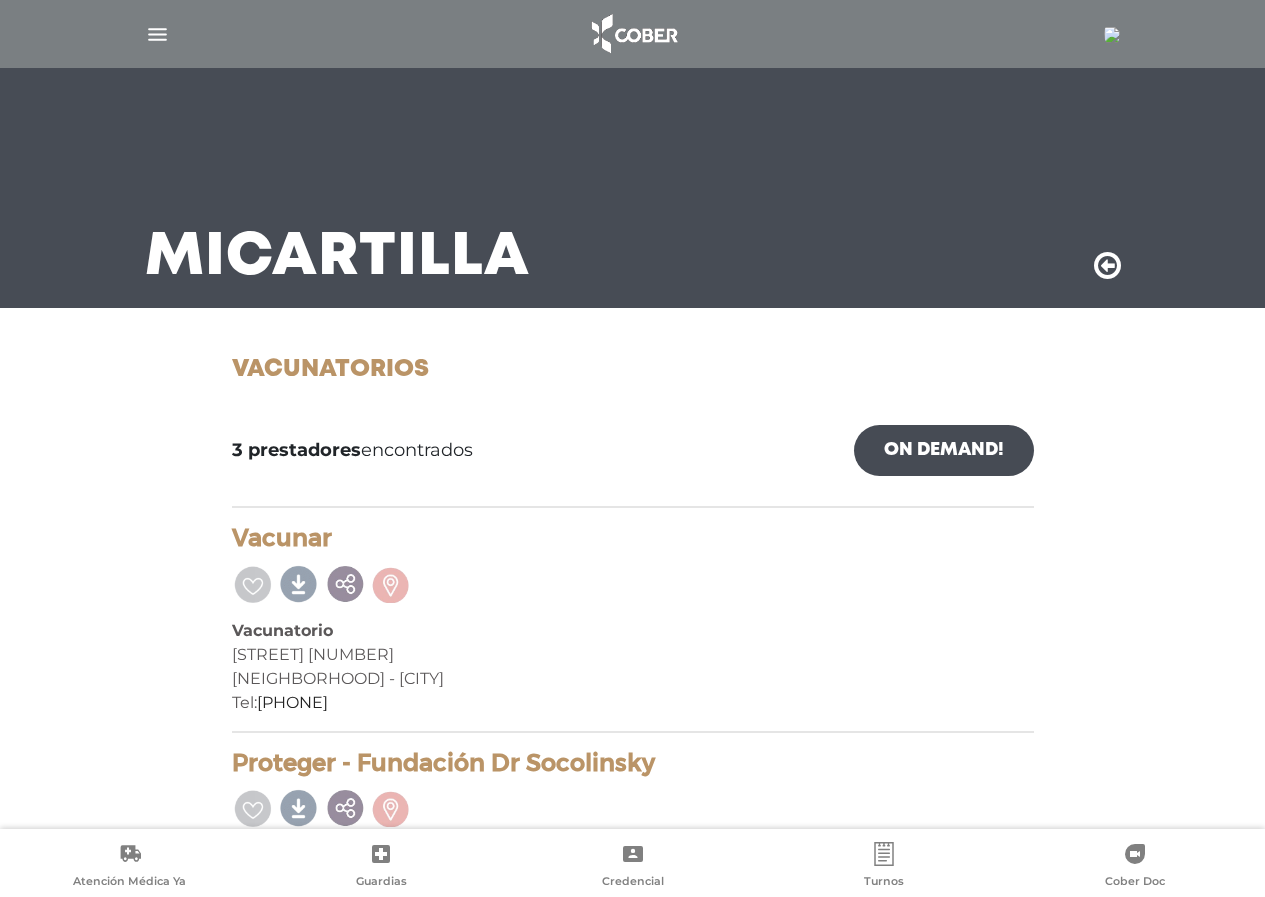 click at bounding box center (157, 34) 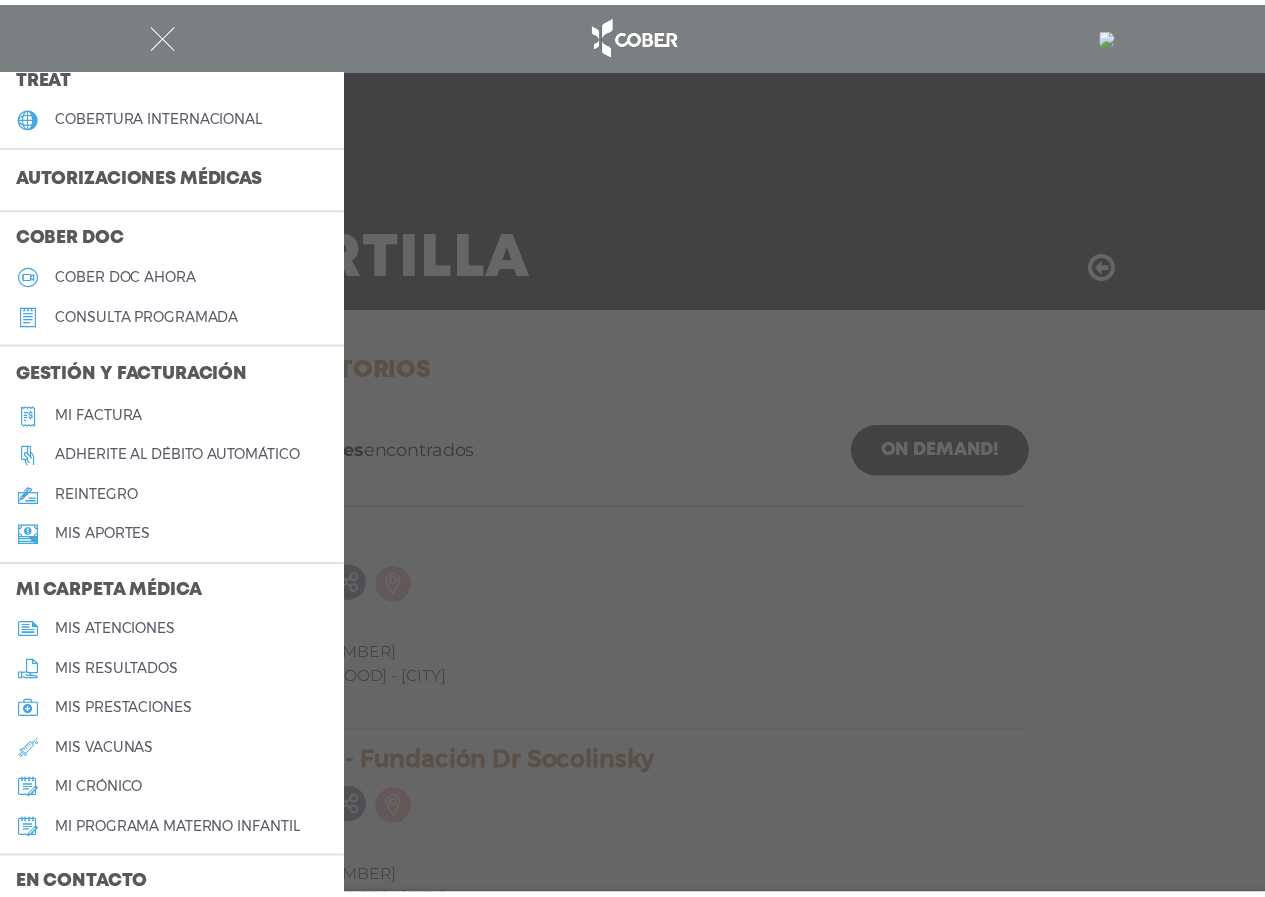 scroll, scrollTop: 646, scrollLeft: 0, axis: vertical 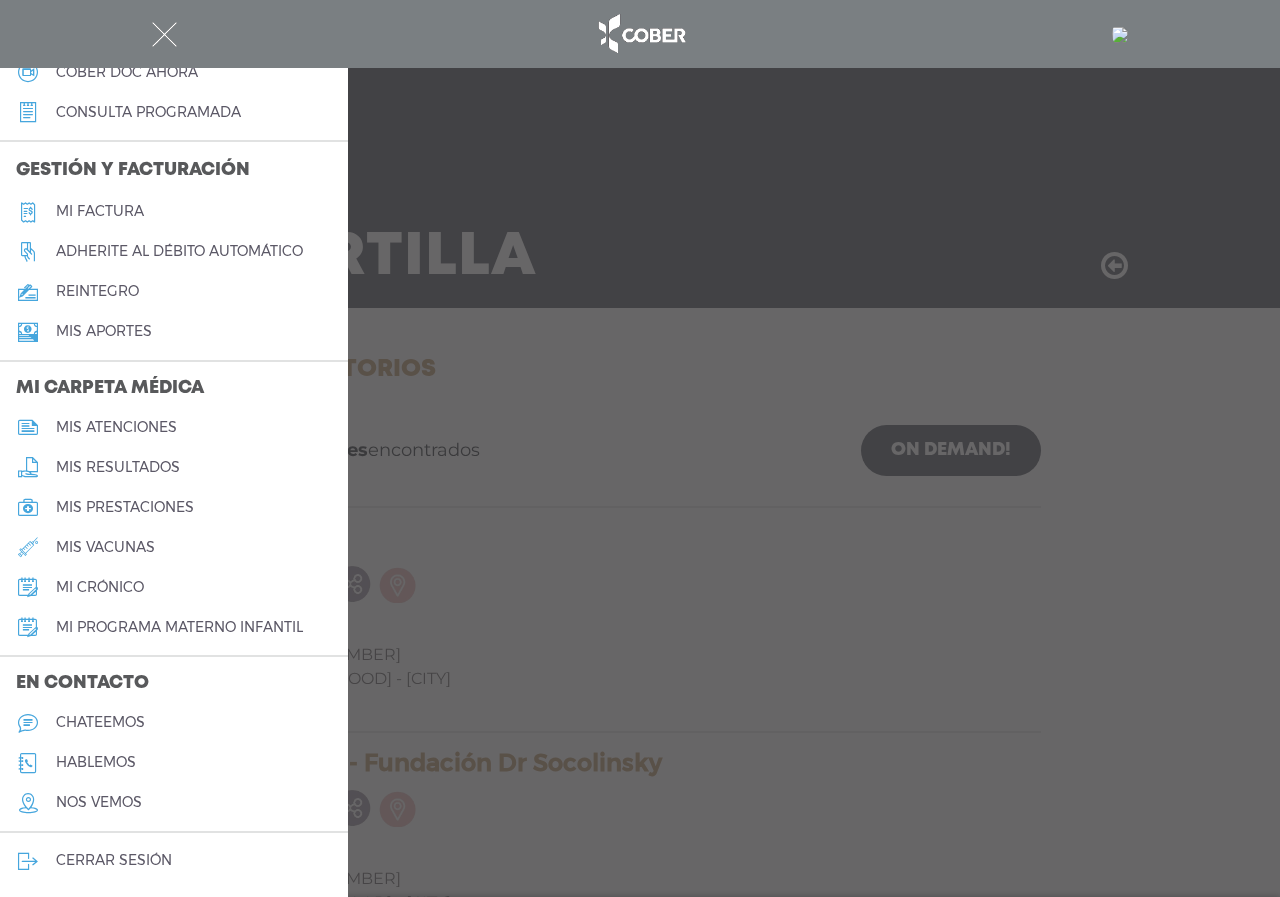 click on "mis prestaciones" at bounding box center [125, 507] 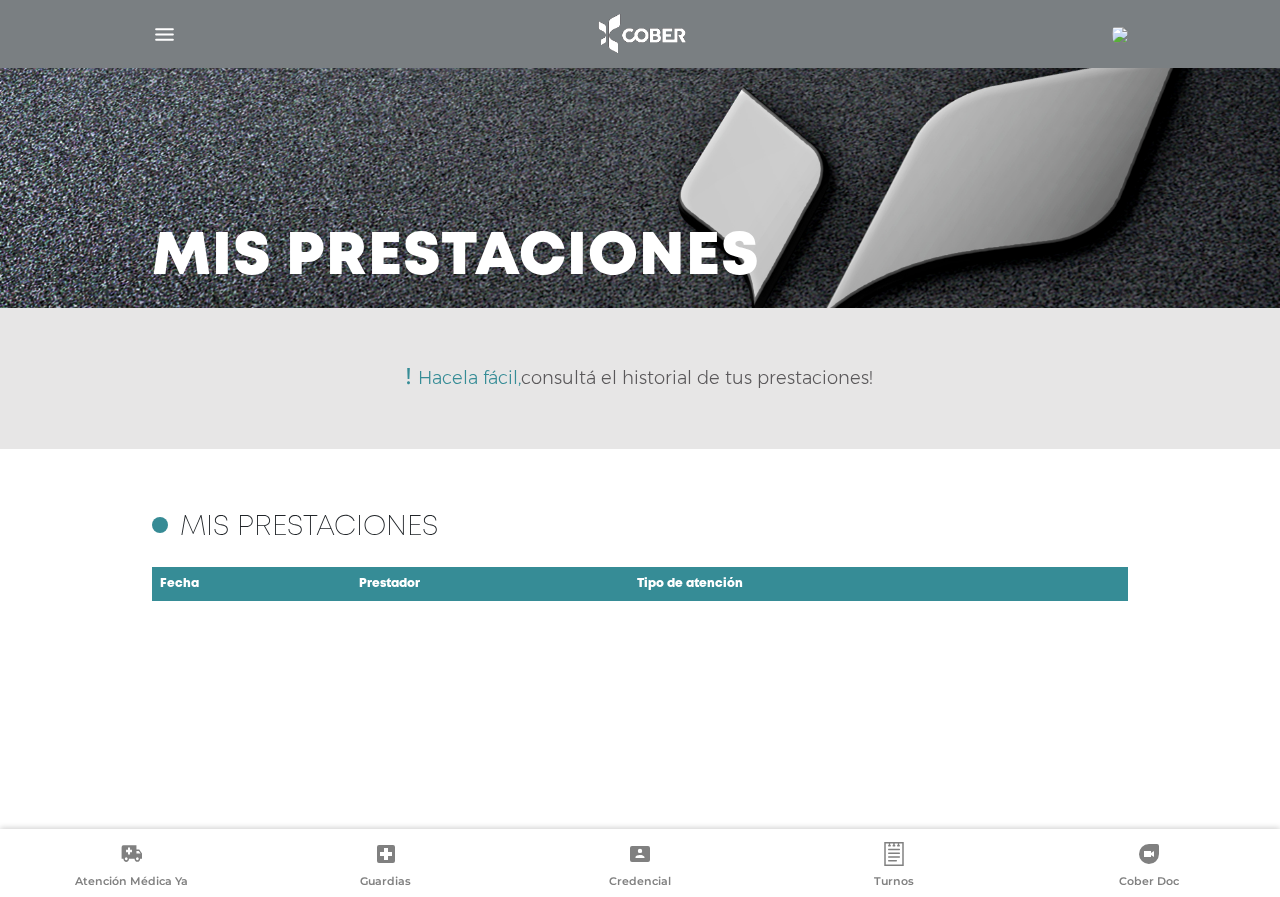 scroll, scrollTop: 0, scrollLeft: 0, axis: both 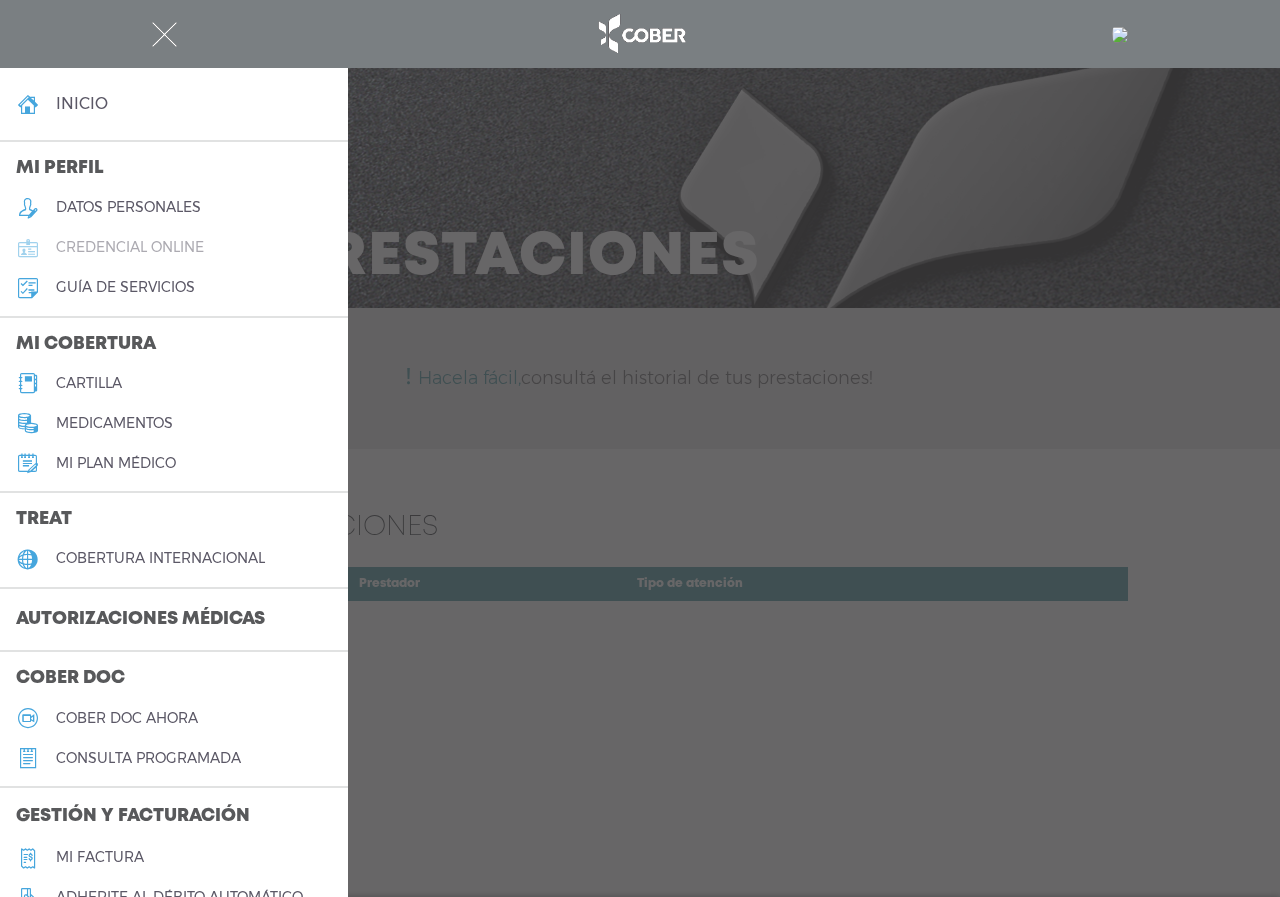 click on "credencial online" at bounding box center (130, 247) 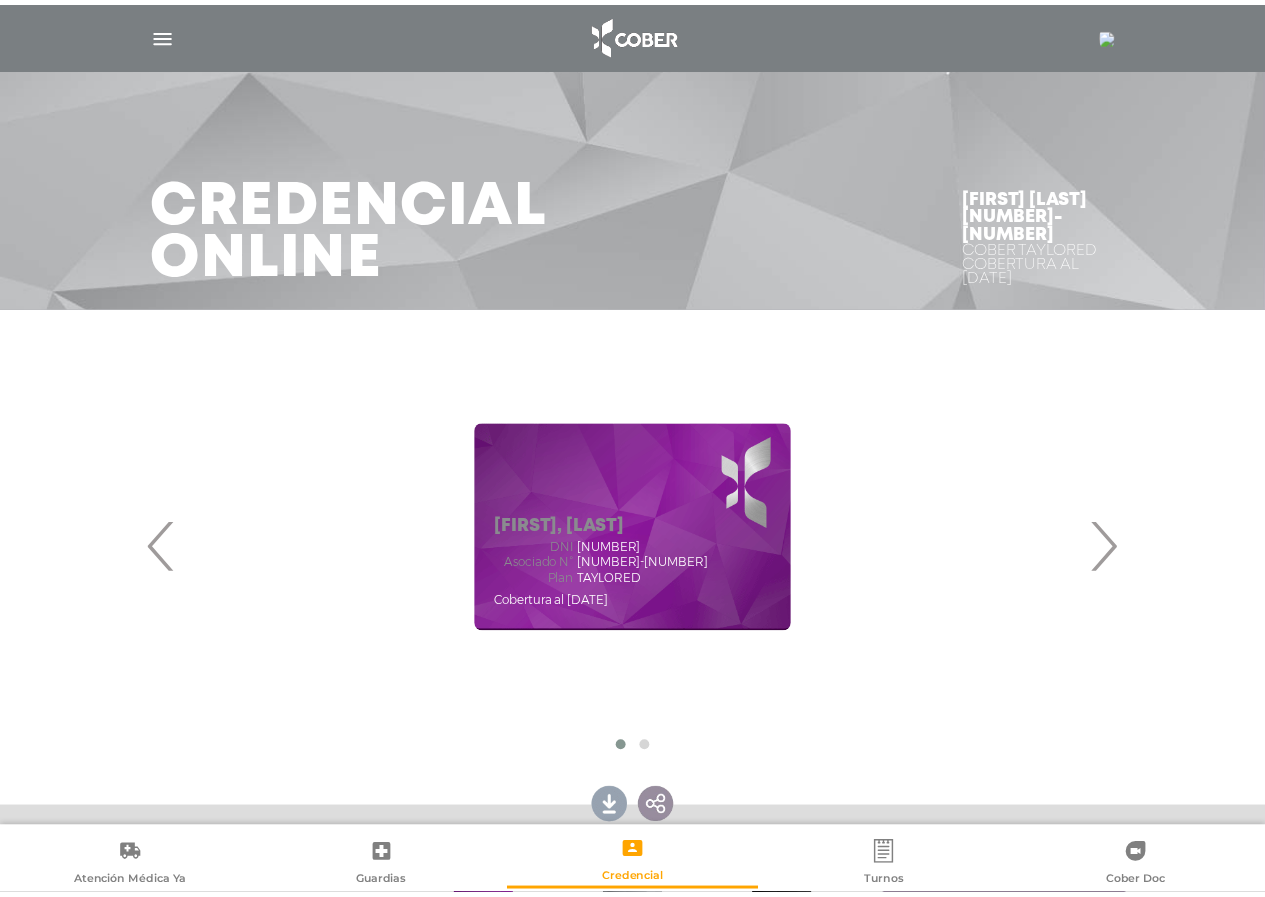scroll, scrollTop: 0, scrollLeft: 0, axis: both 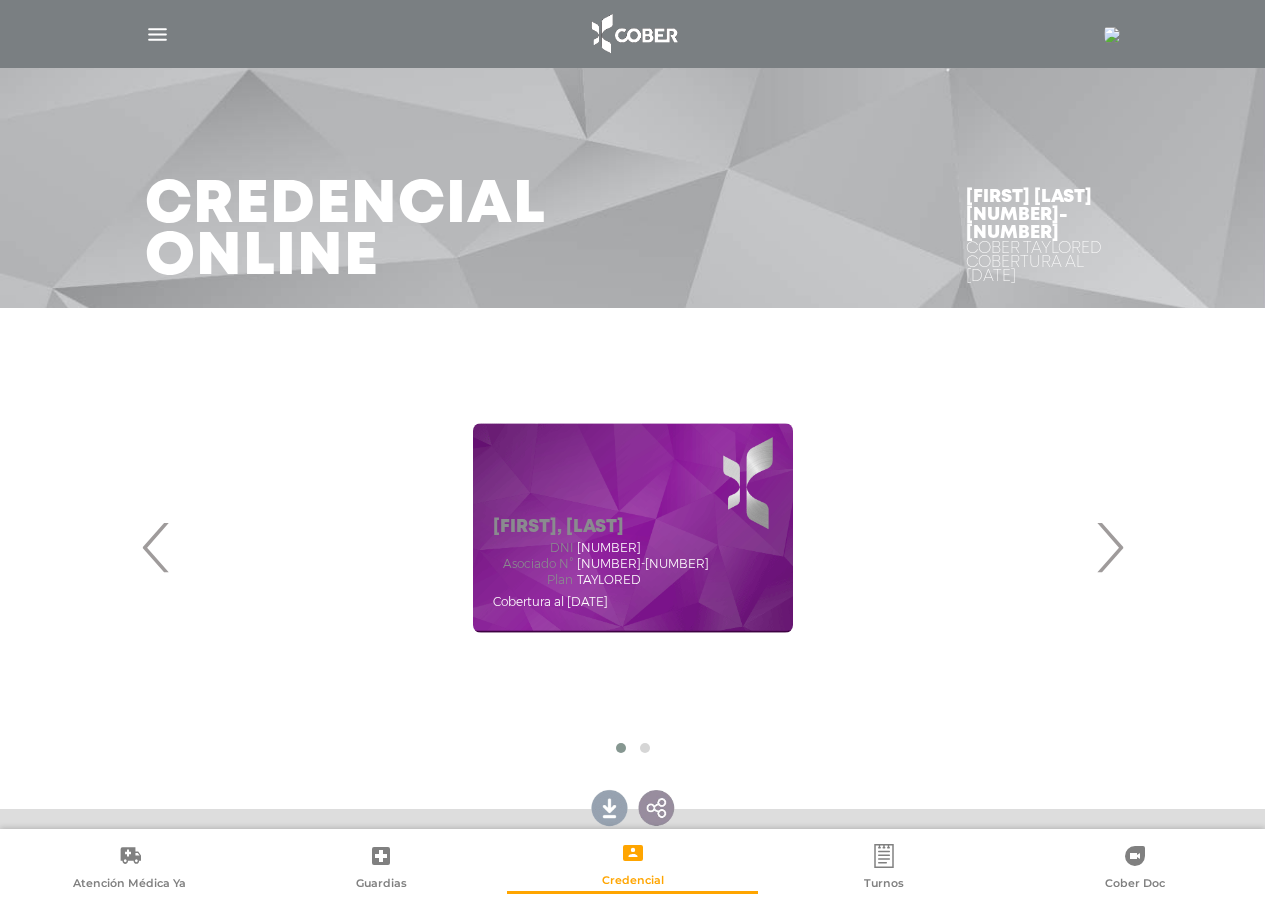 click on "›" at bounding box center [1109, 547] 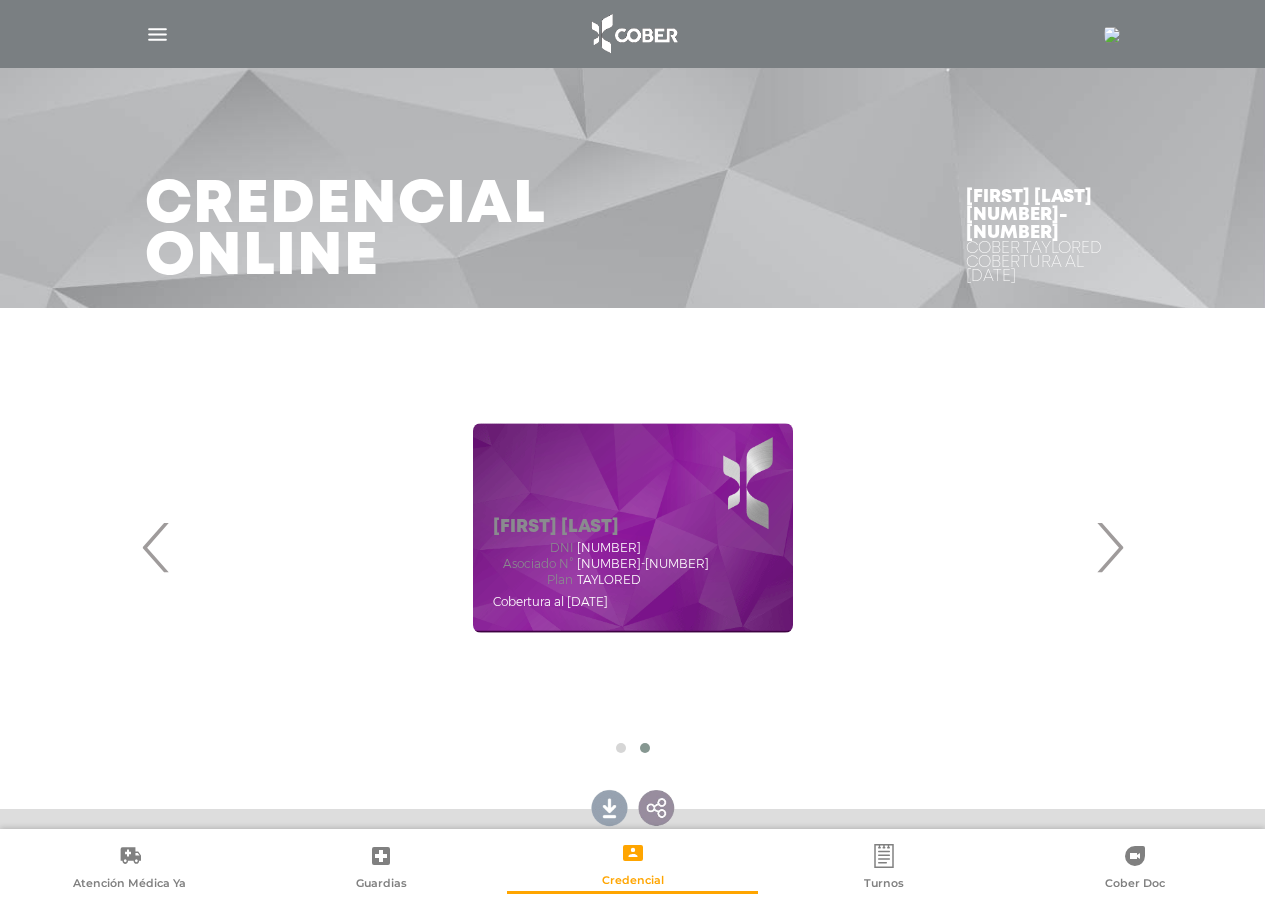 click on "›" at bounding box center (1109, 547) 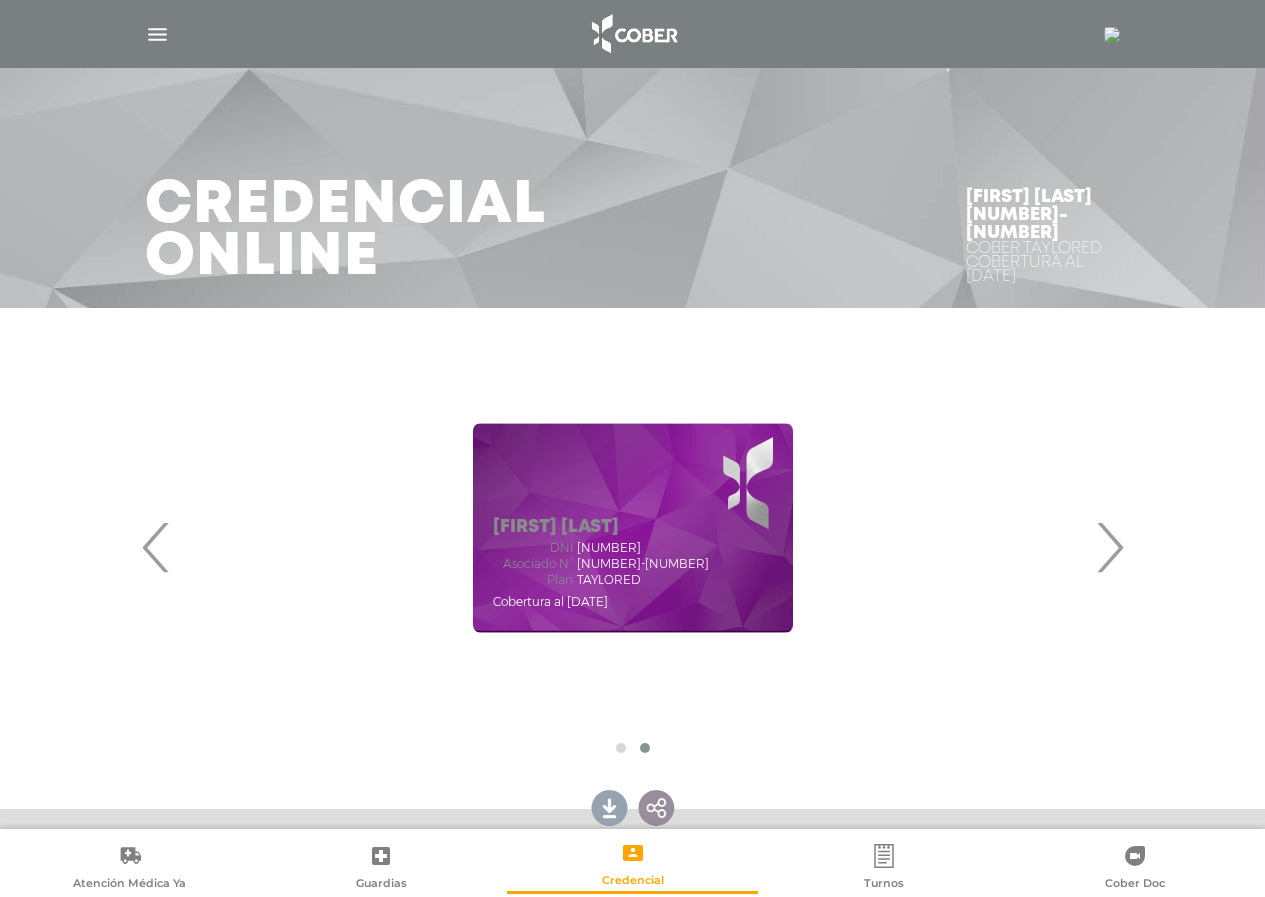 click at bounding box center [157, 34] 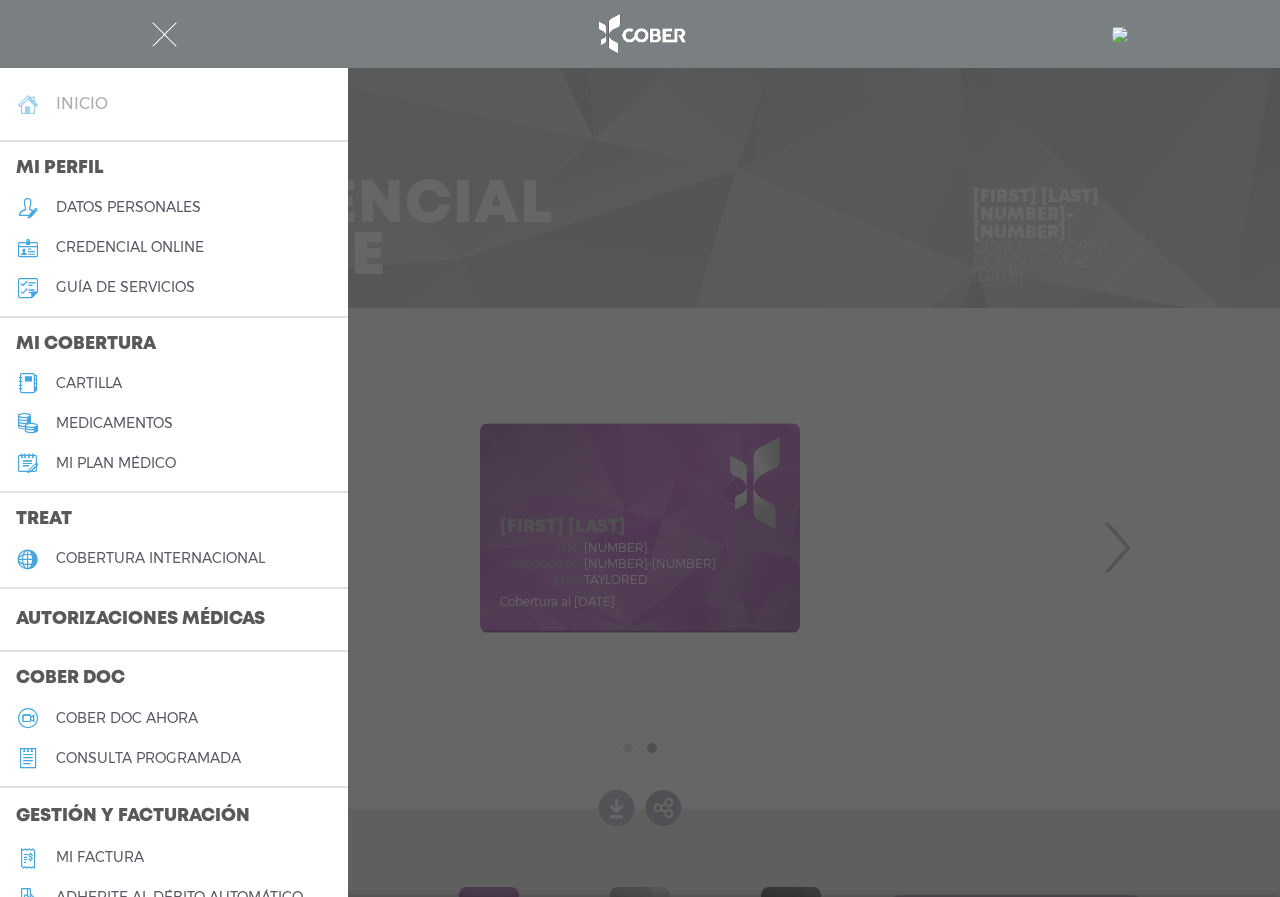 click on "inicio" at bounding box center (82, 103) 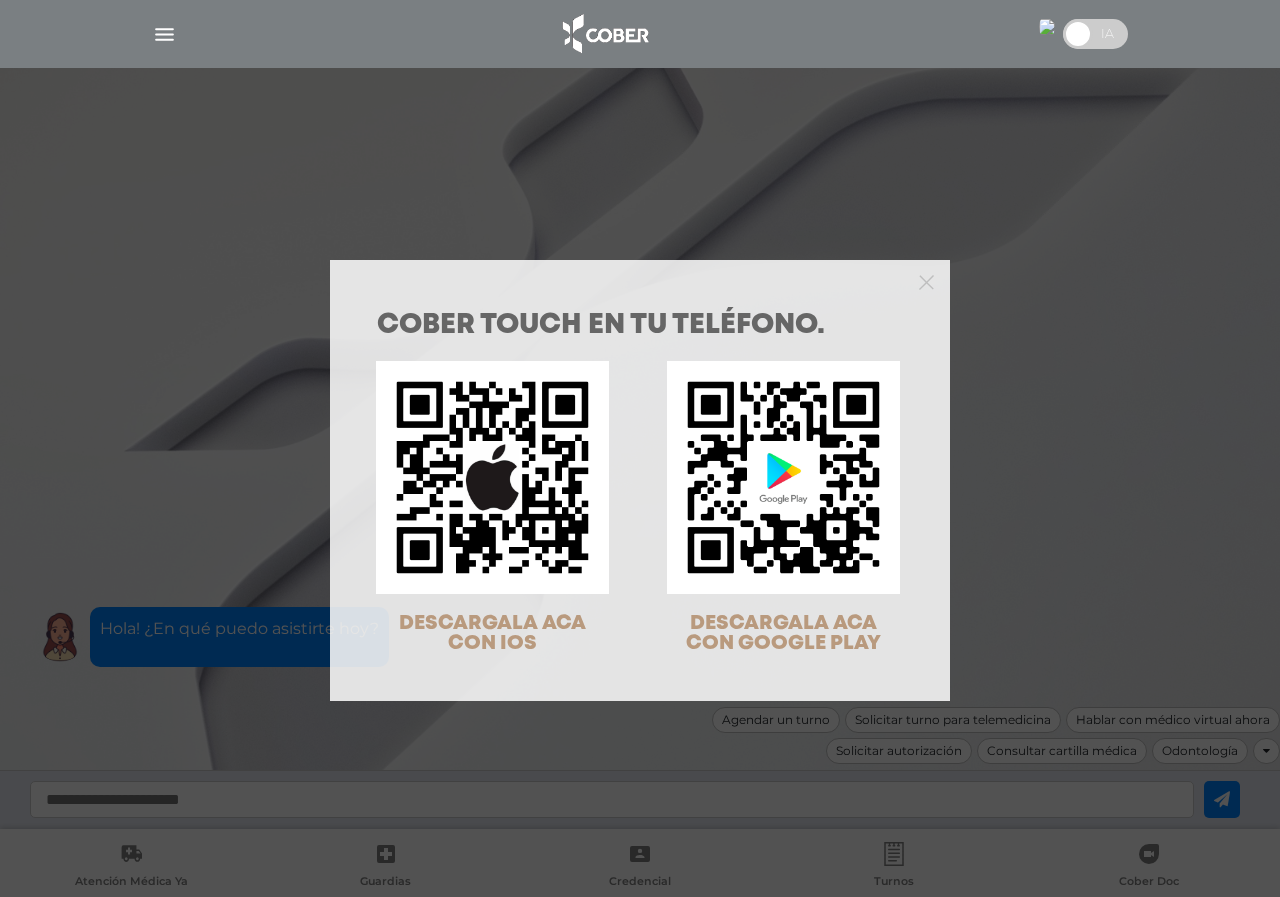 scroll, scrollTop: 0, scrollLeft: 0, axis: both 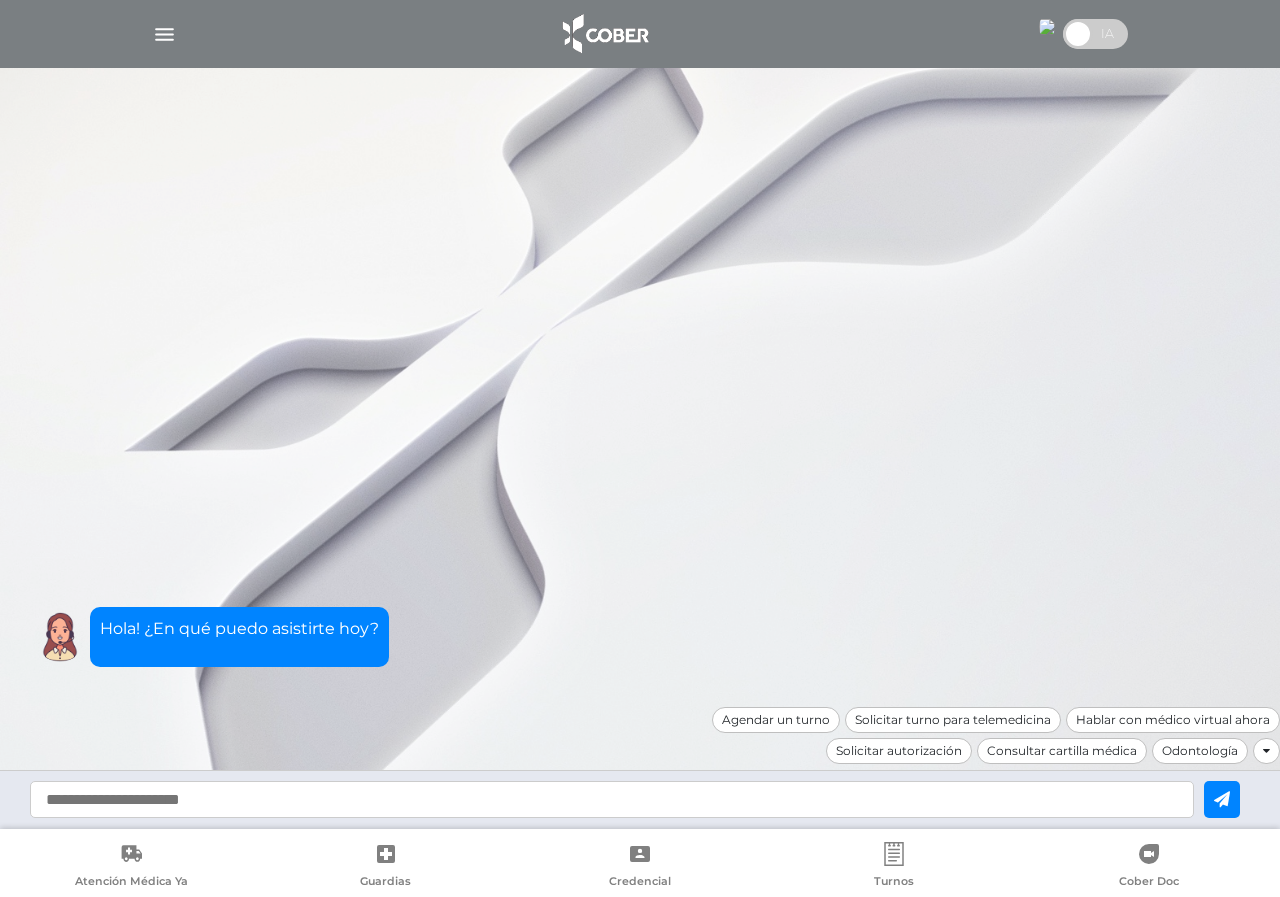 click at bounding box center [164, 34] 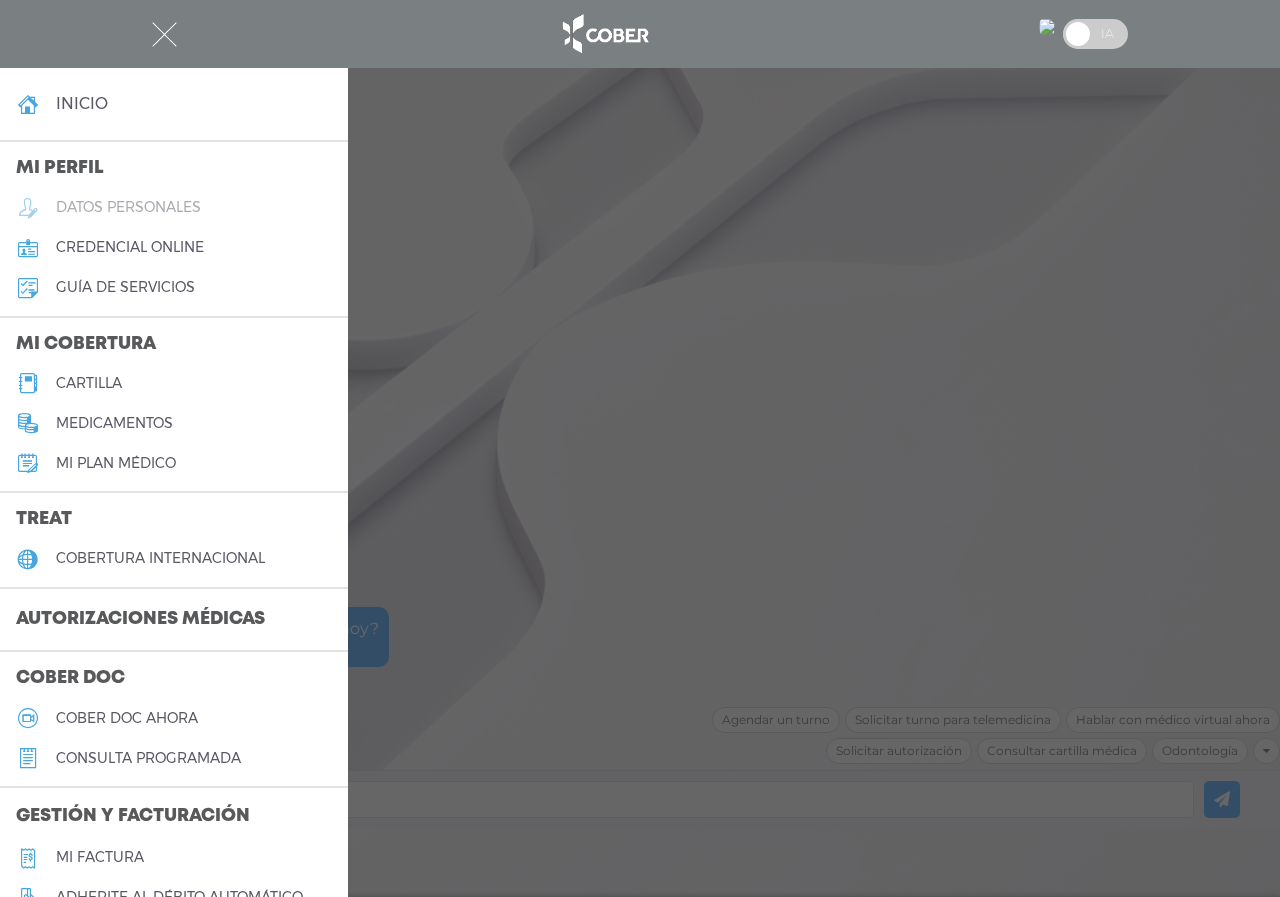 click on "datos personales" at bounding box center (128, 207) 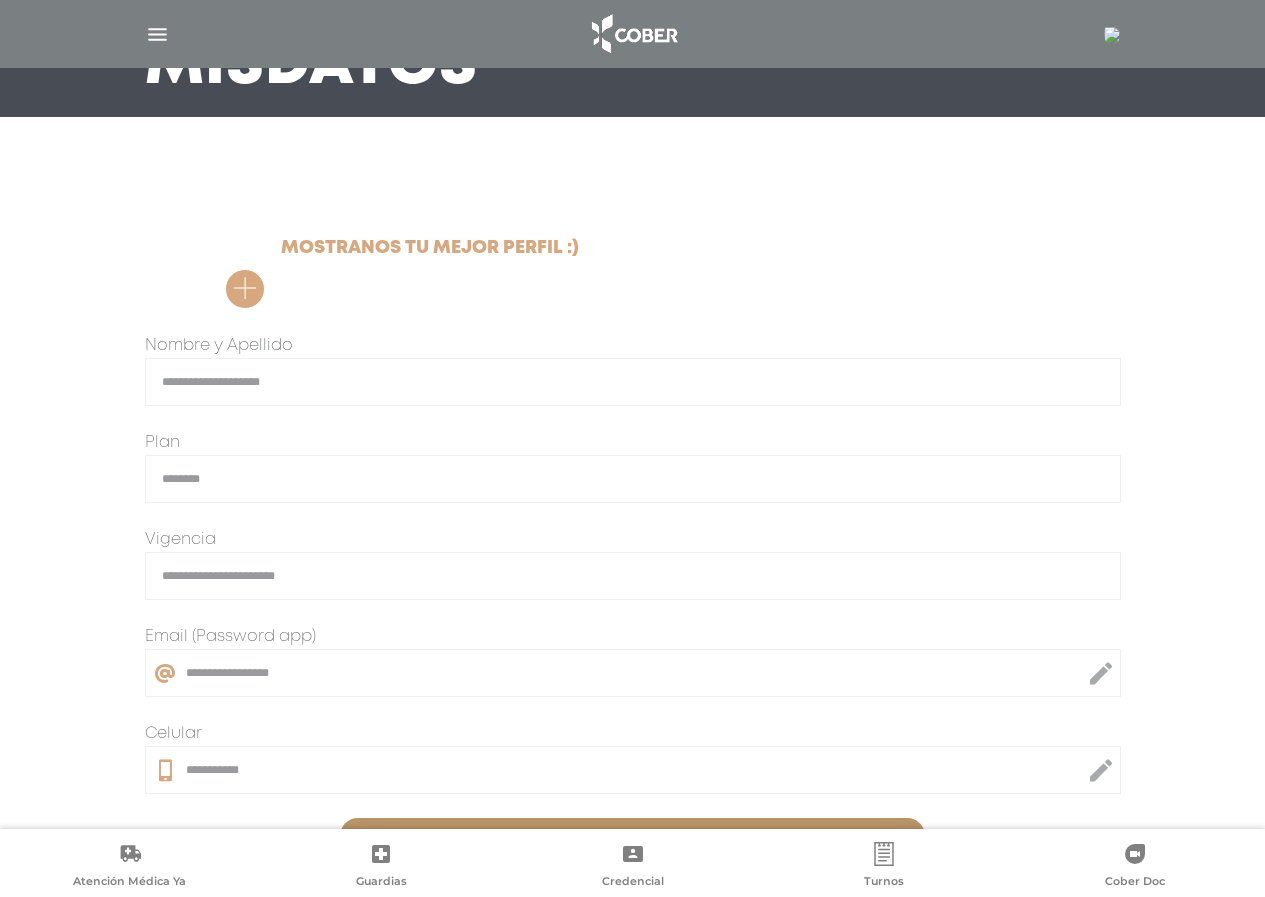 scroll, scrollTop: 0, scrollLeft: 0, axis: both 